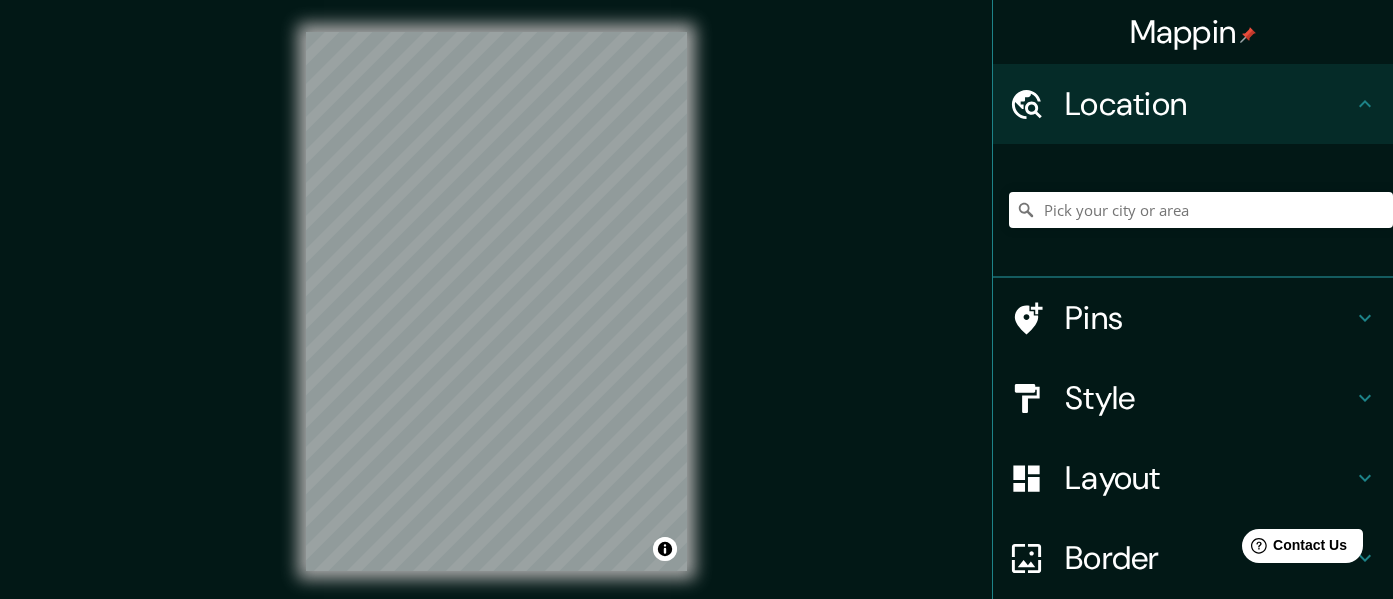 scroll, scrollTop: 0, scrollLeft: 0, axis: both 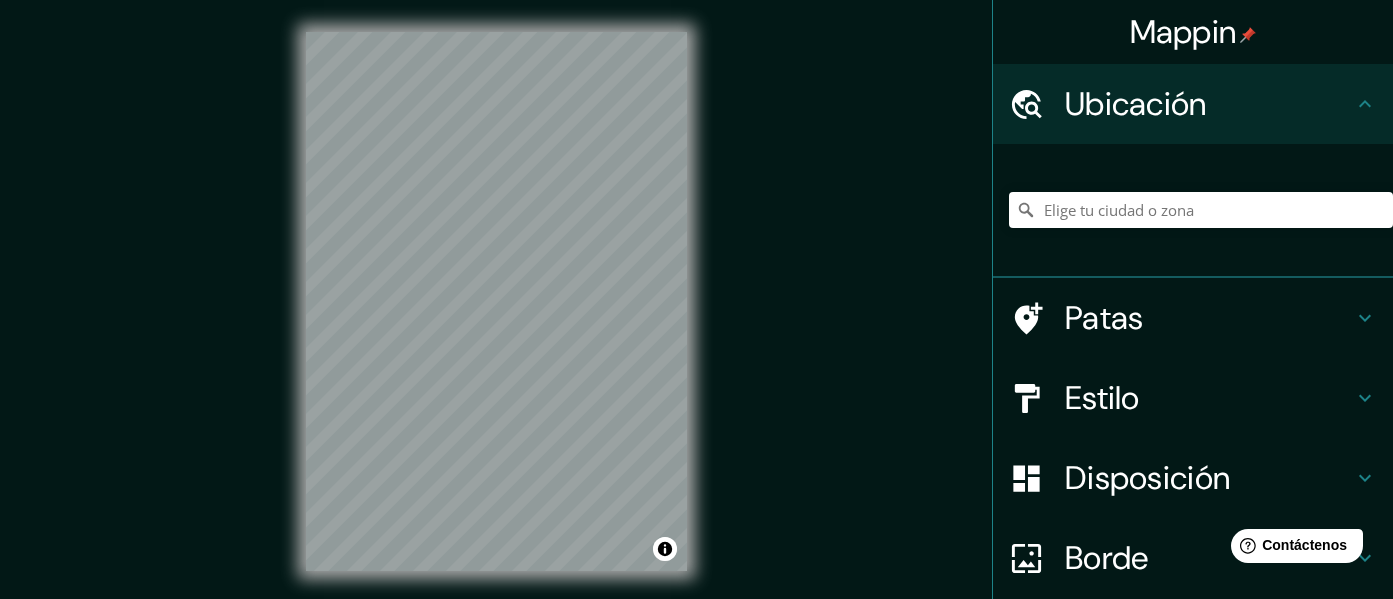 click on "© Mapbox    © OpenStreetMap    Mejorar este mapa" at bounding box center [496, 301] 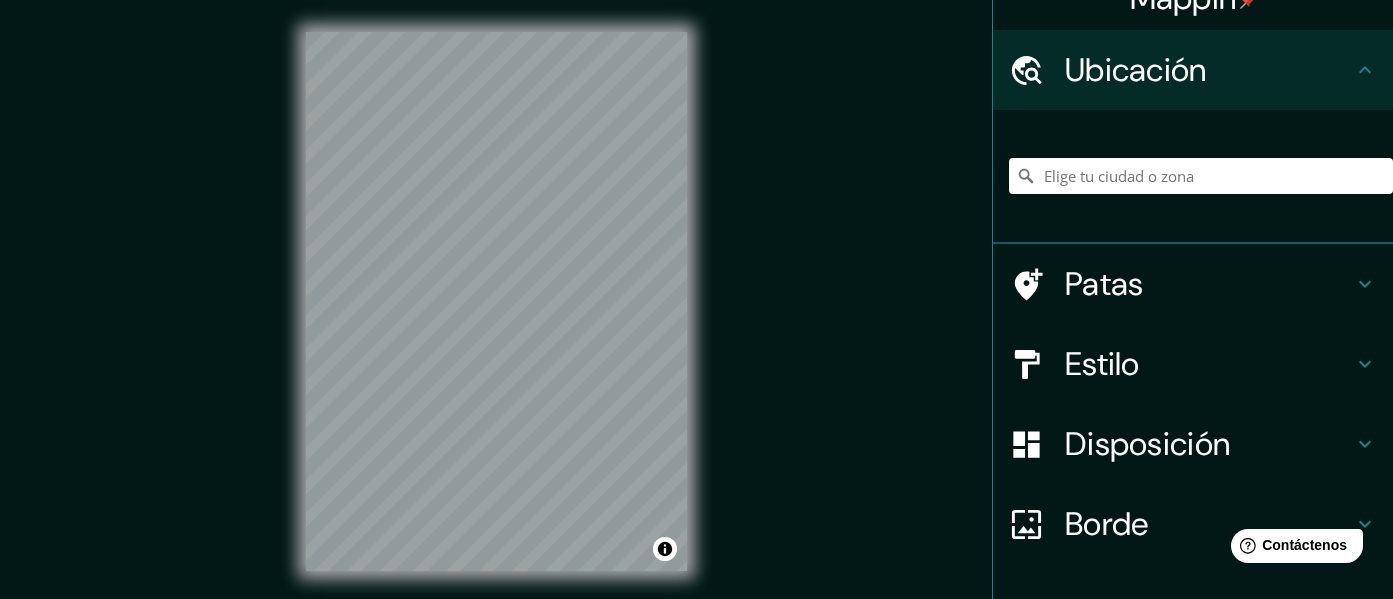 scroll, scrollTop: 27, scrollLeft: 0, axis: vertical 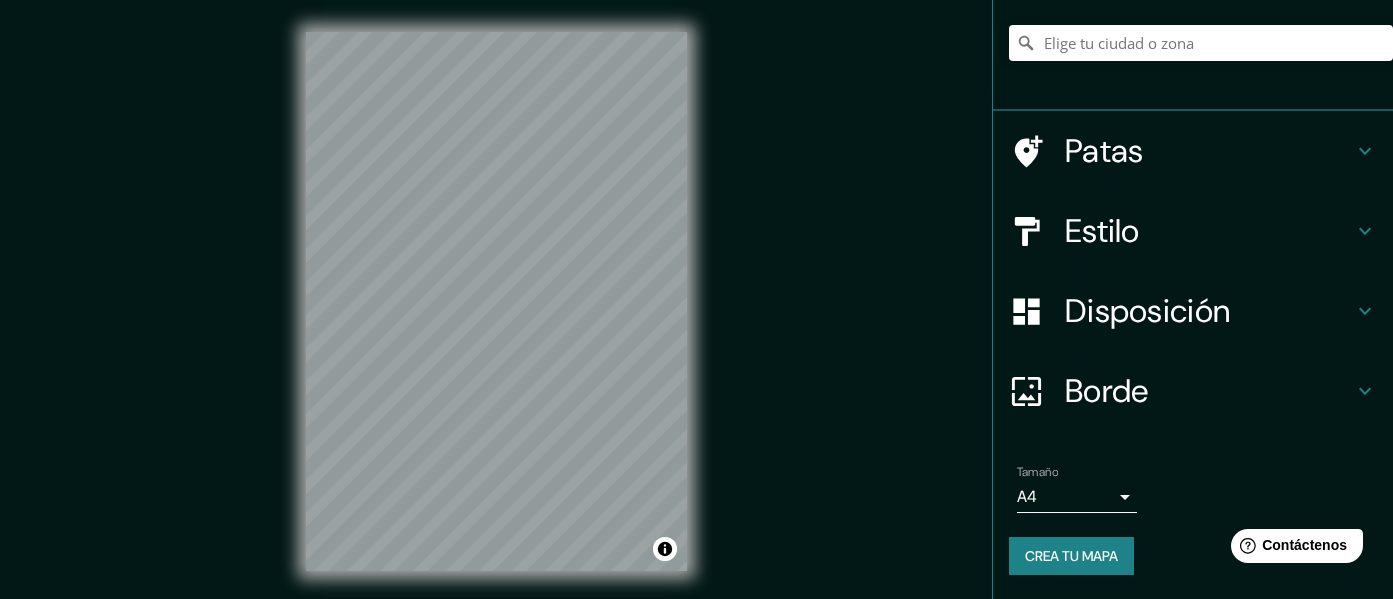 click on "Patas" at bounding box center (1209, 151) 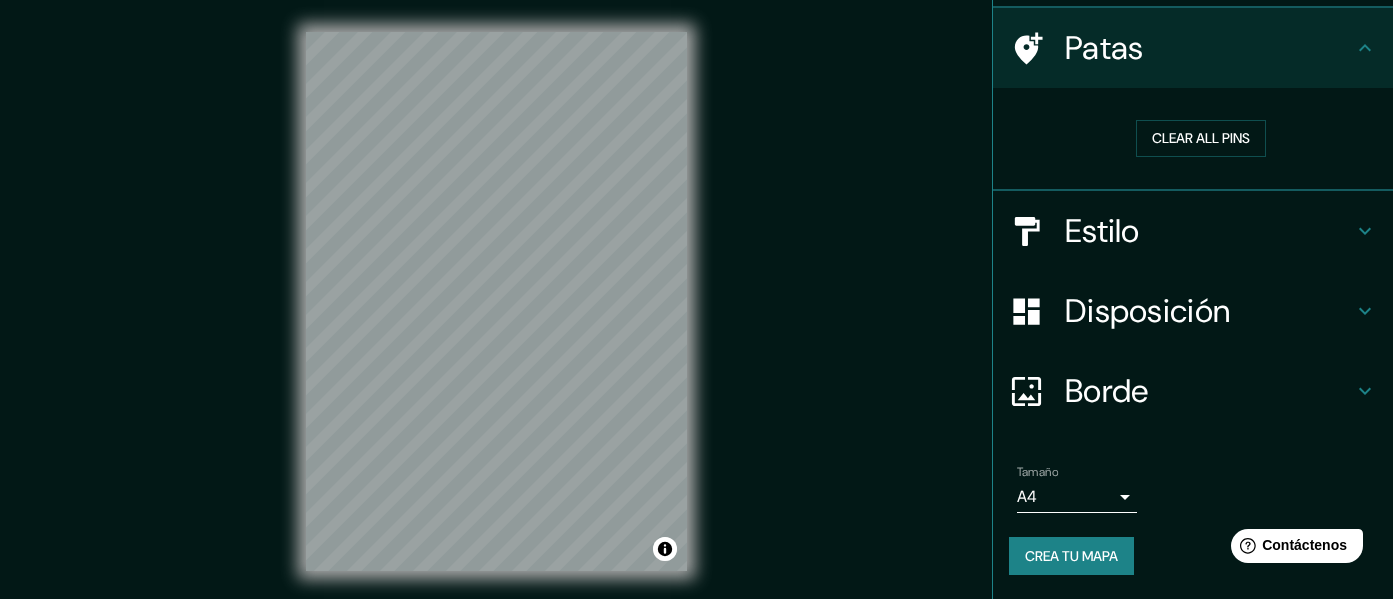 scroll, scrollTop: 137, scrollLeft: 0, axis: vertical 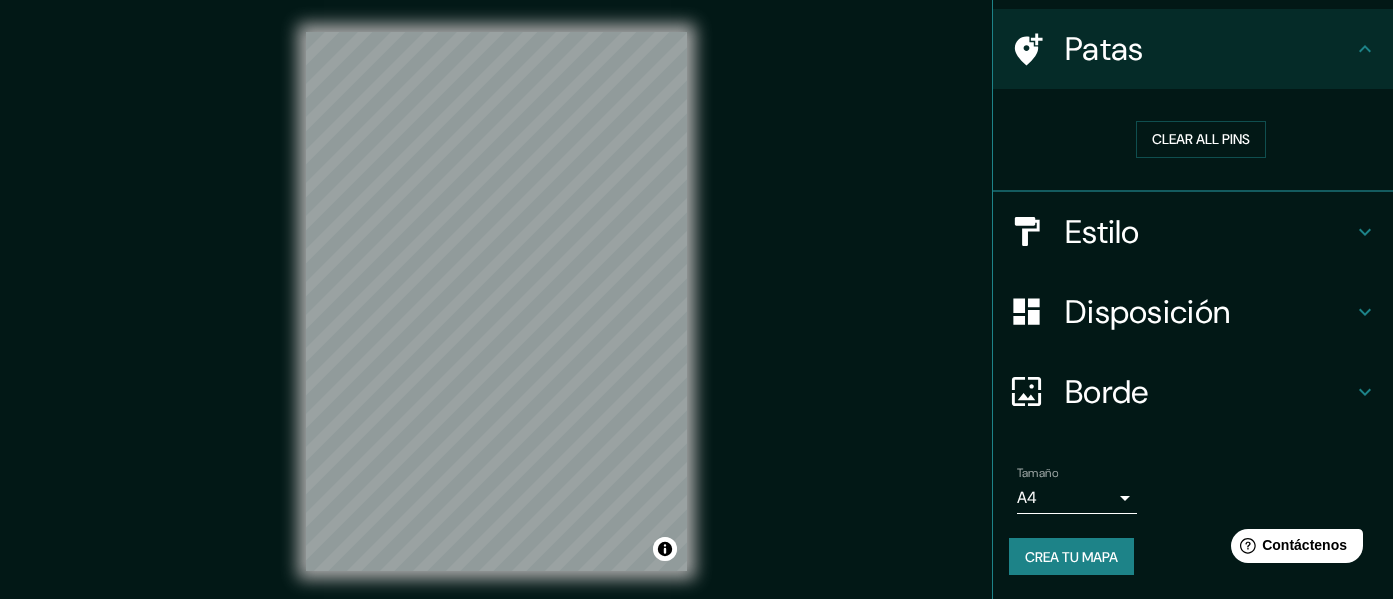 click on "Estilo" at bounding box center (1209, 232) 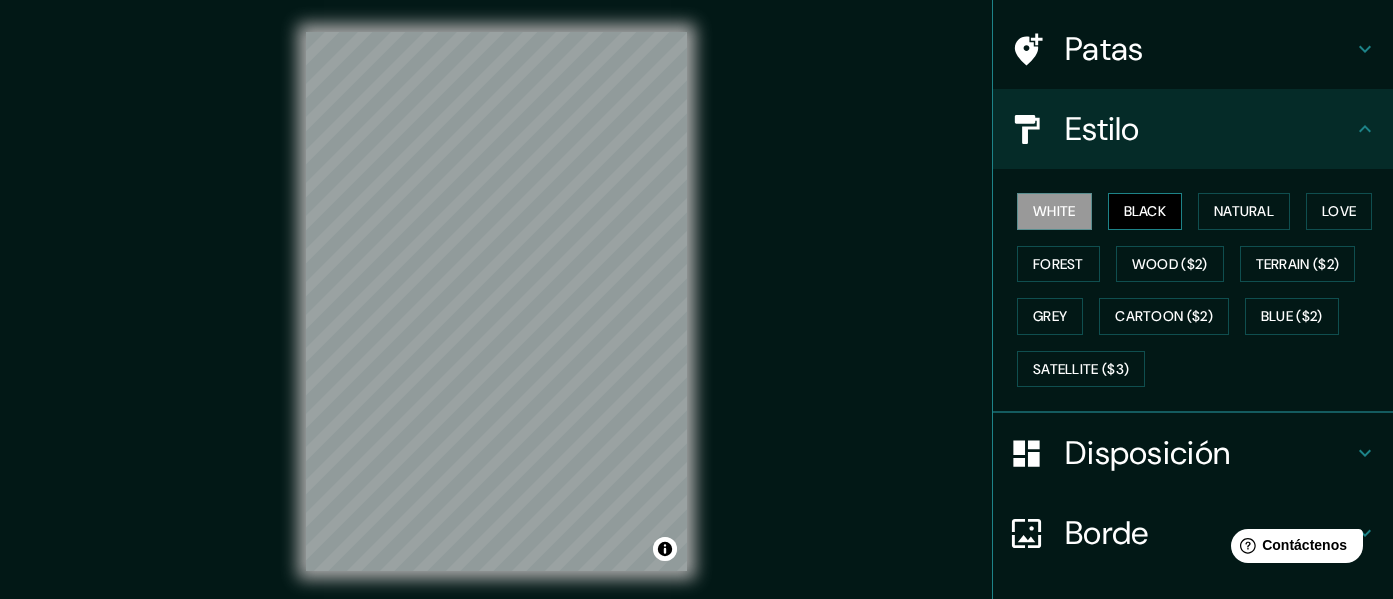 click on "Black" at bounding box center [1145, 211] 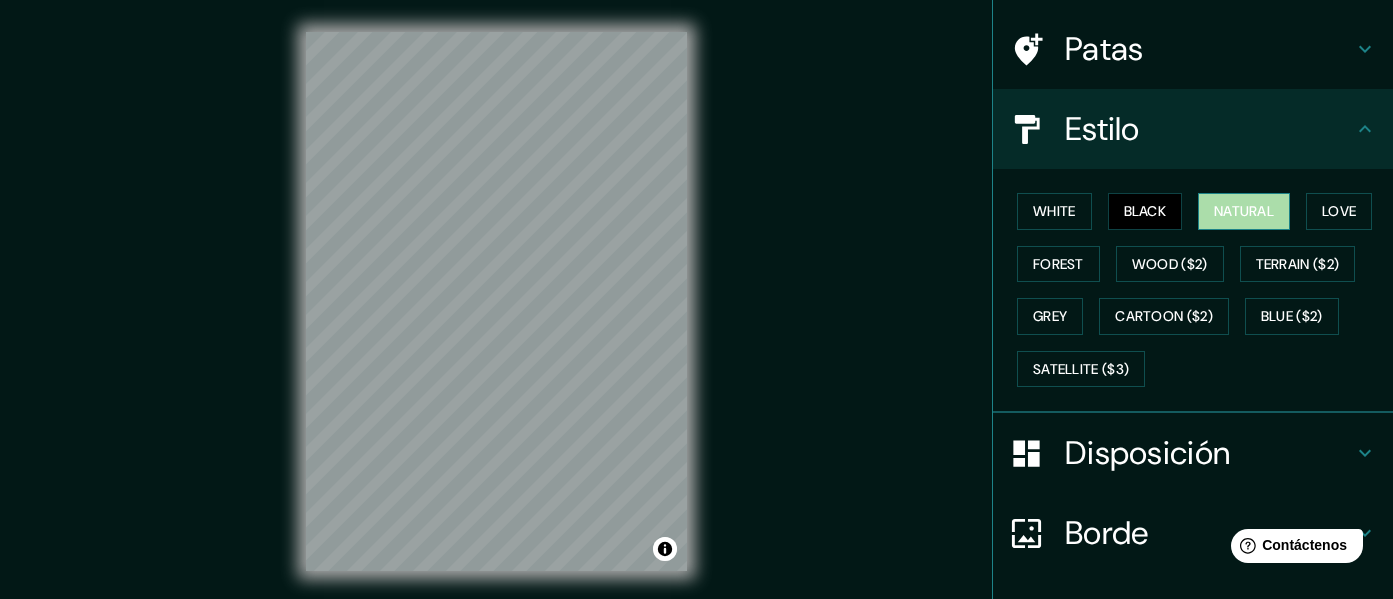 click on "Natural" at bounding box center [1244, 211] 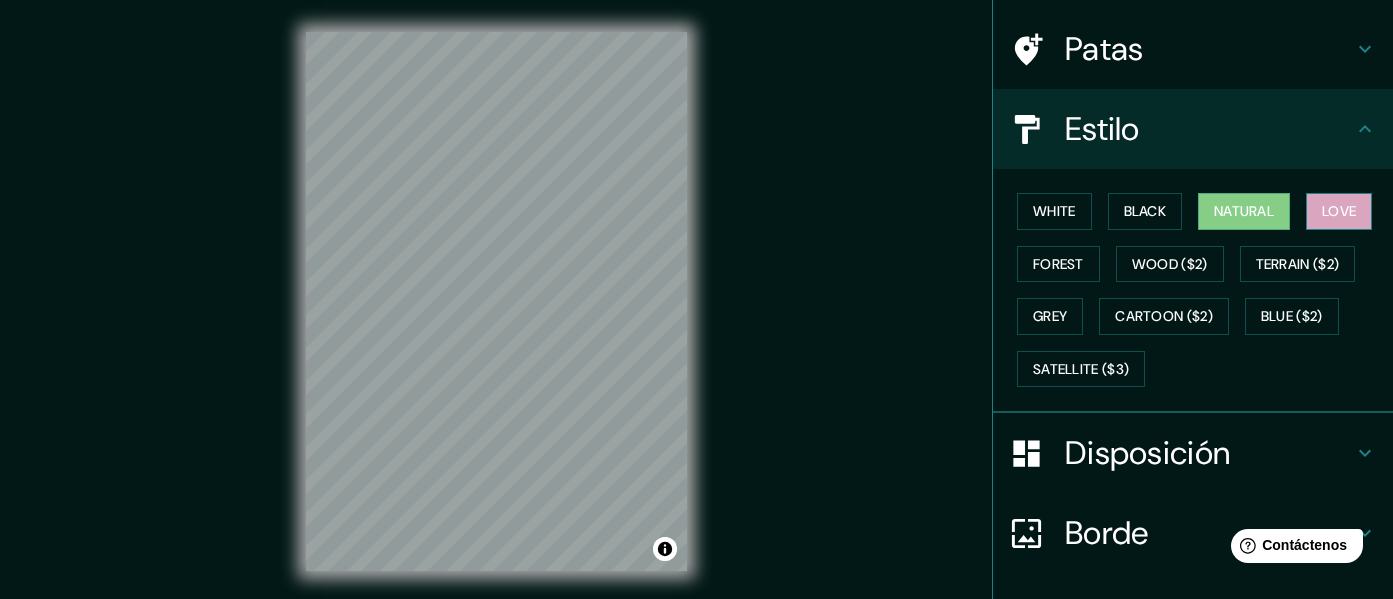 click on "White Black Natural Love Forest Wood ($2) Terrain ($2) Grey Cartoon ($2) Blue ($2) Satellite ($3)" at bounding box center [1201, 290] 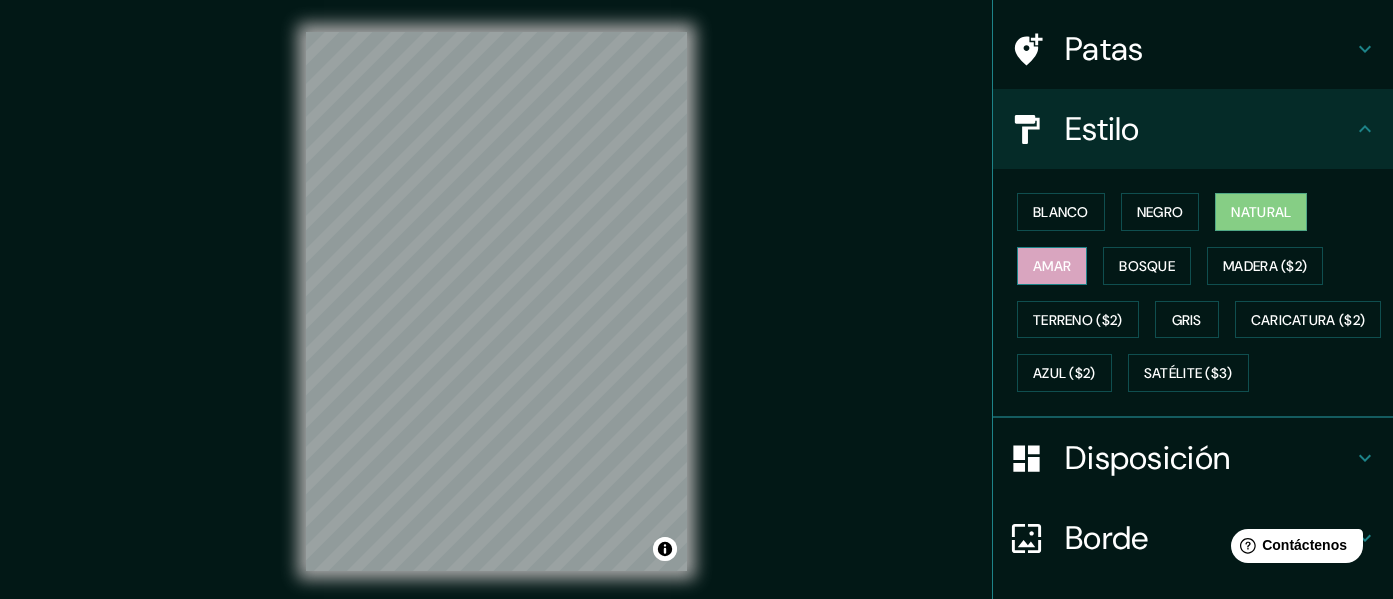 click on "Amar" at bounding box center [1052, 266] 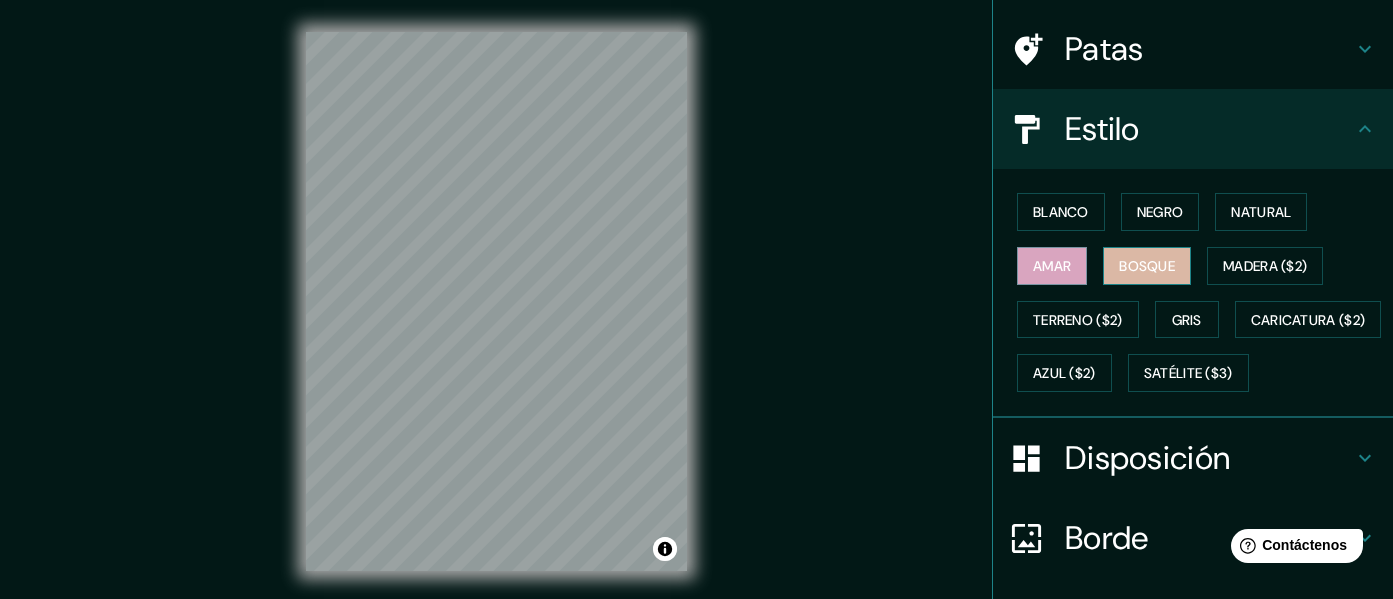 click on "Bosque" at bounding box center (1147, 266) 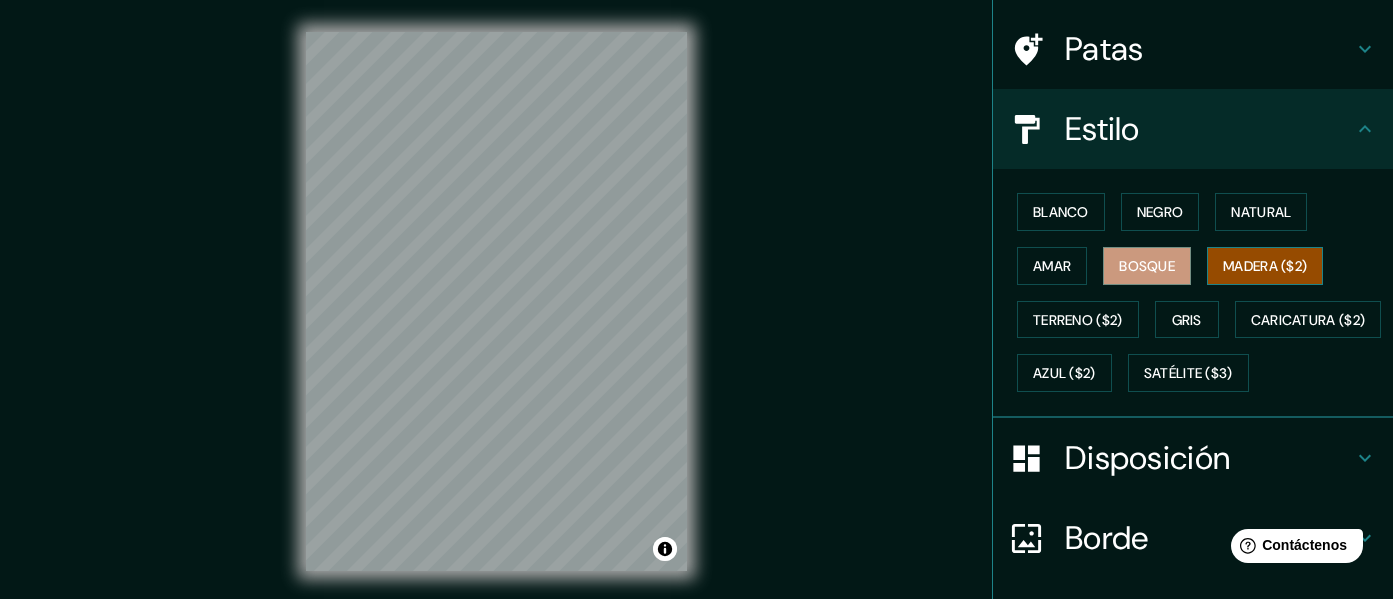 click on "Madera ($2)" at bounding box center (1265, 266) 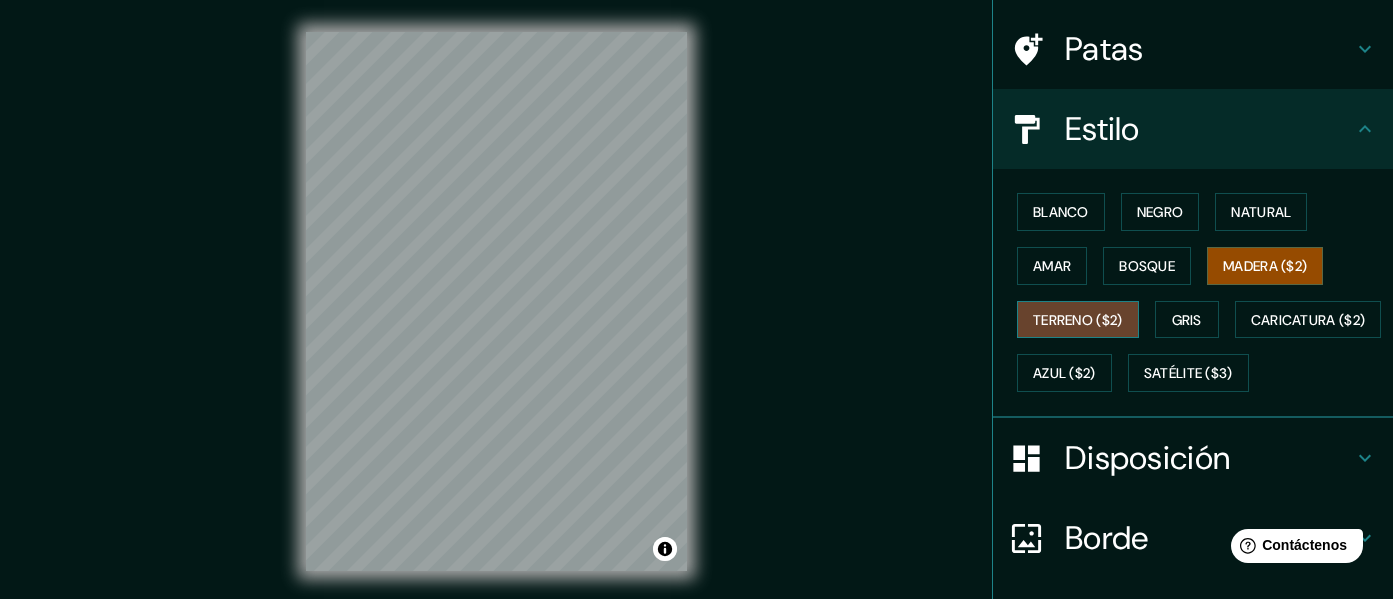 click on "Terreno ($2)" at bounding box center (1078, 320) 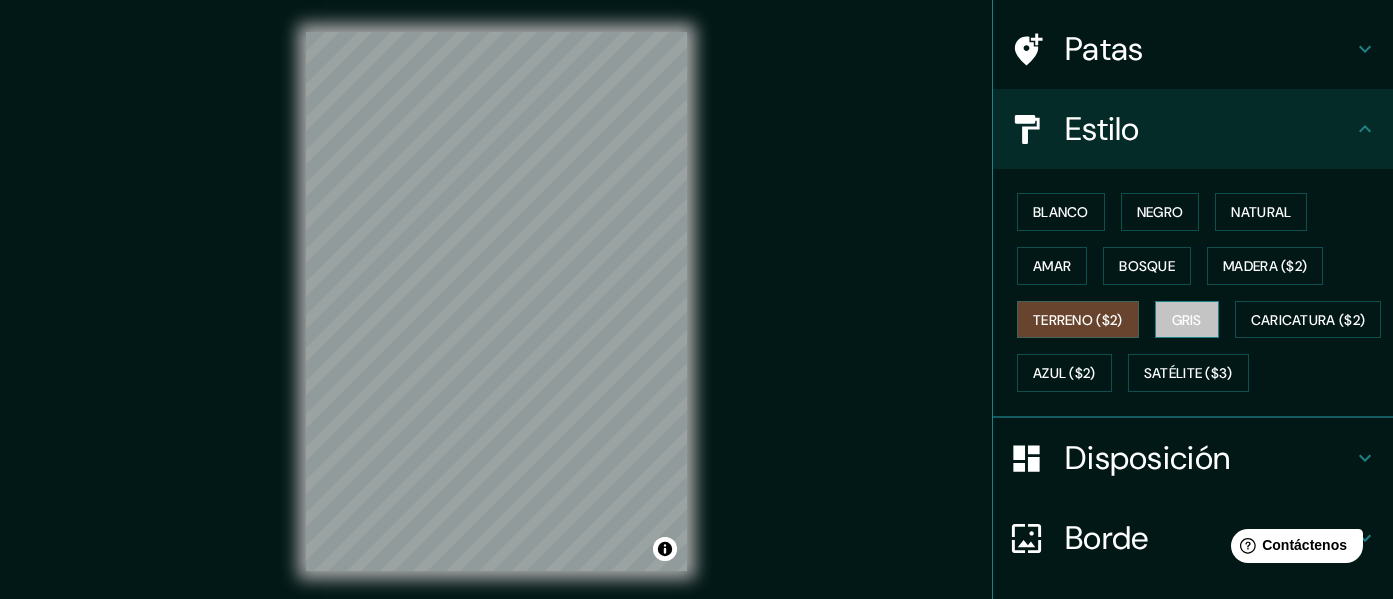 click on "Gris" at bounding box center (1187, 320) 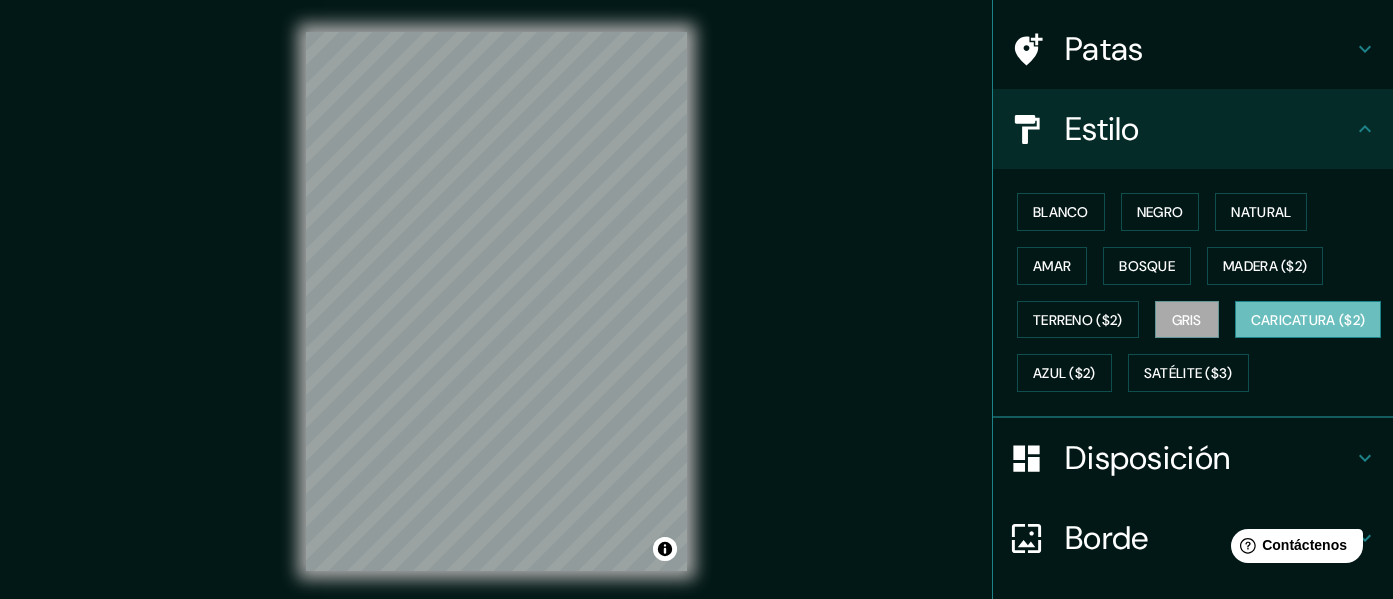 click on "Caricatura ($2)" at bounding box center [1308, 320] 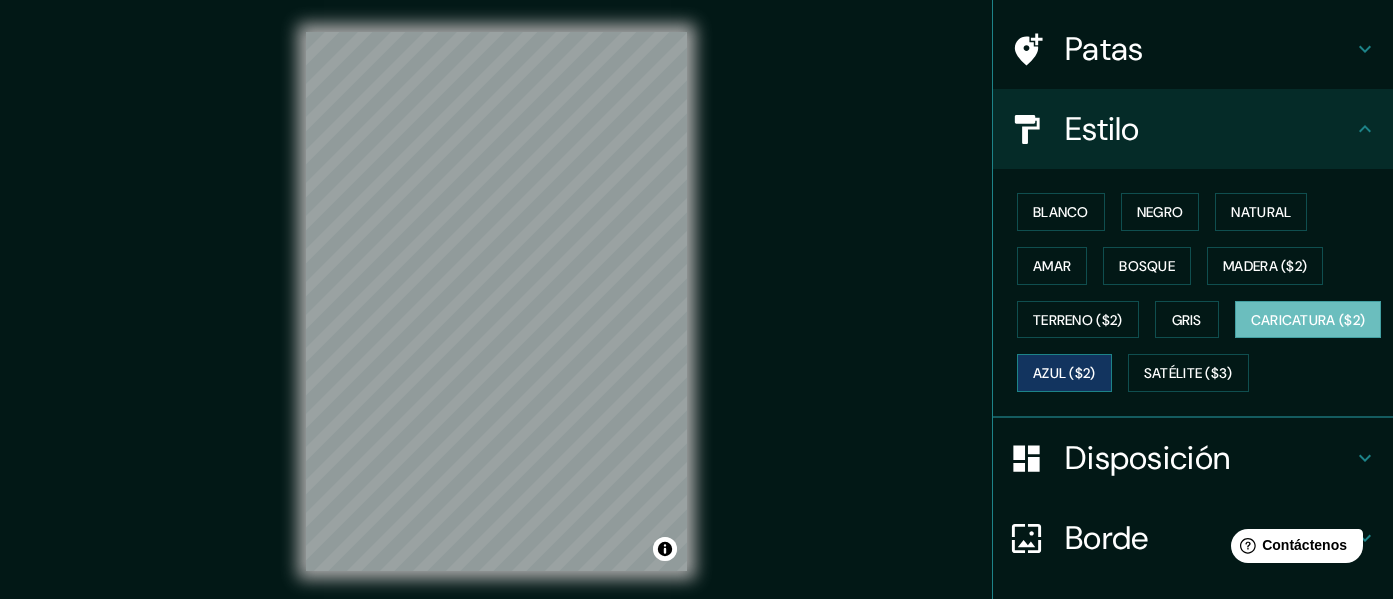 click on "Azul ($2)" at bounding box center (1064, 373) 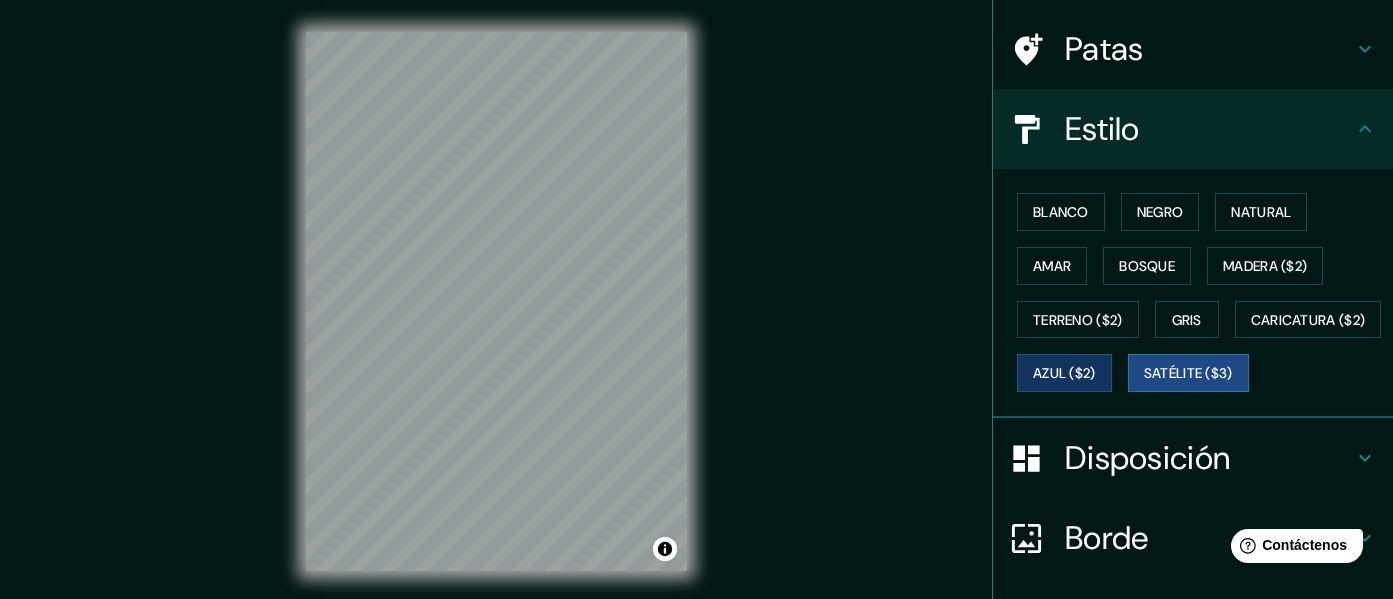 click on "Satélite ($3)" at bounding box center (1188, 374) 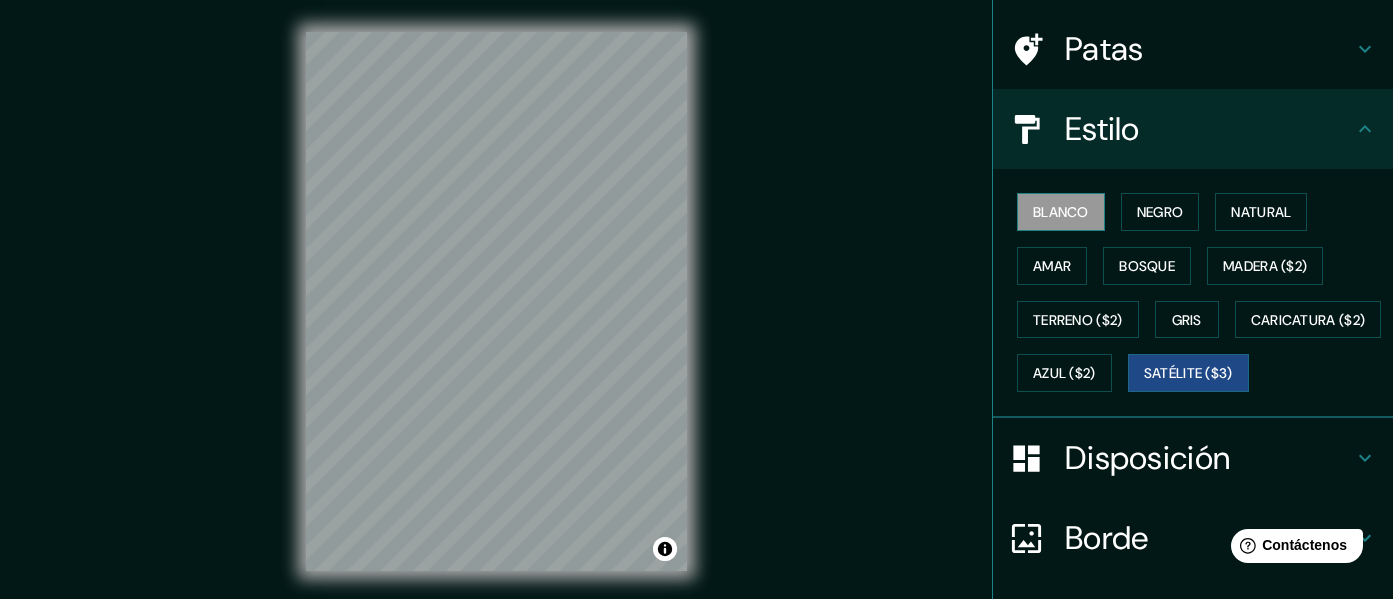 click on "Blanco" at bounding box center (1061, 212) 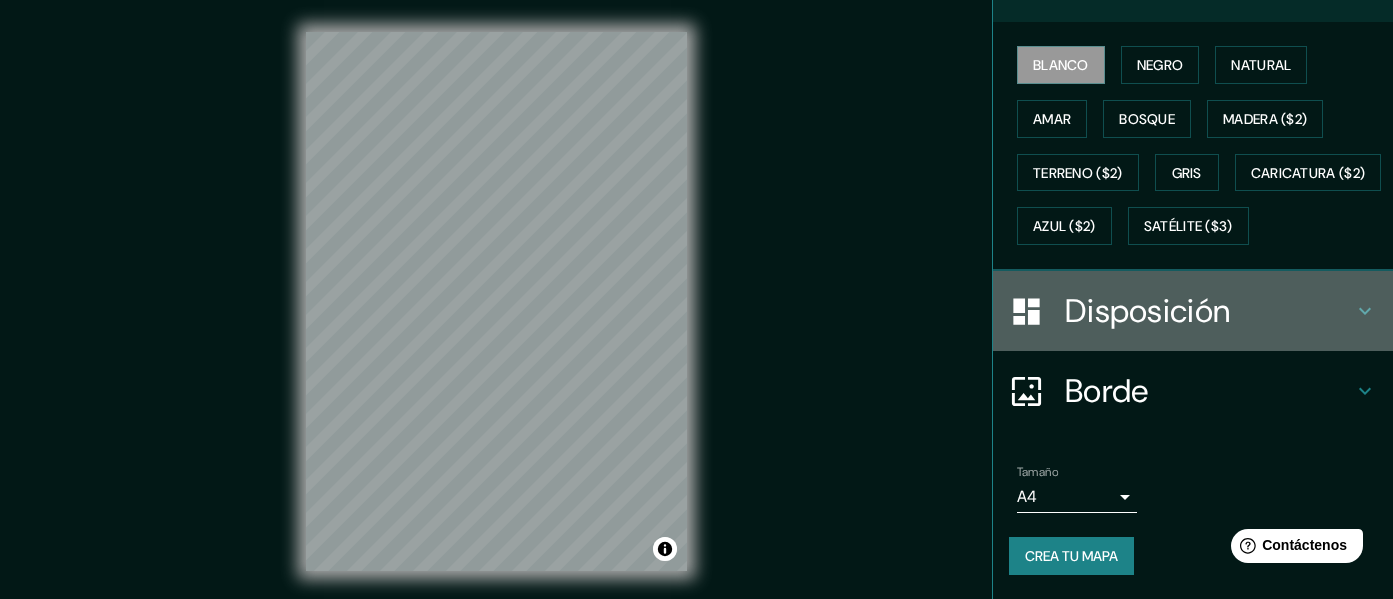 click on "Disposición" at bounding box center (1209, 311) 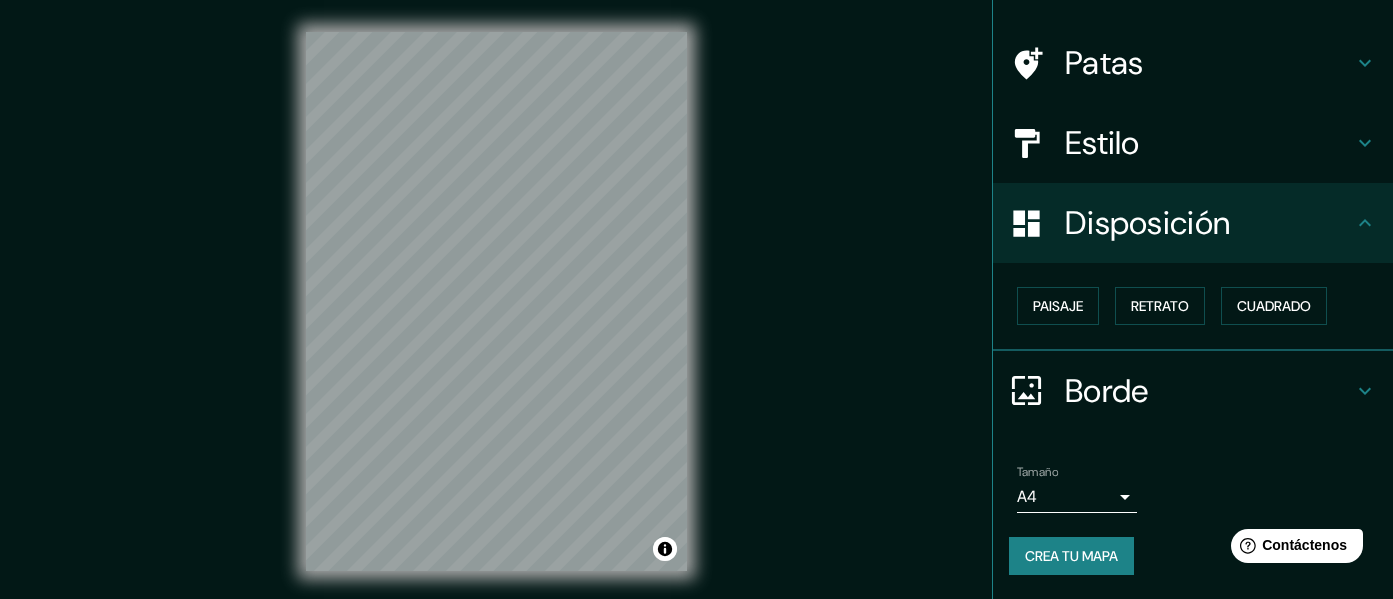 scroll, scrollTop: 122, scrollLeft: 0, axis: vertical 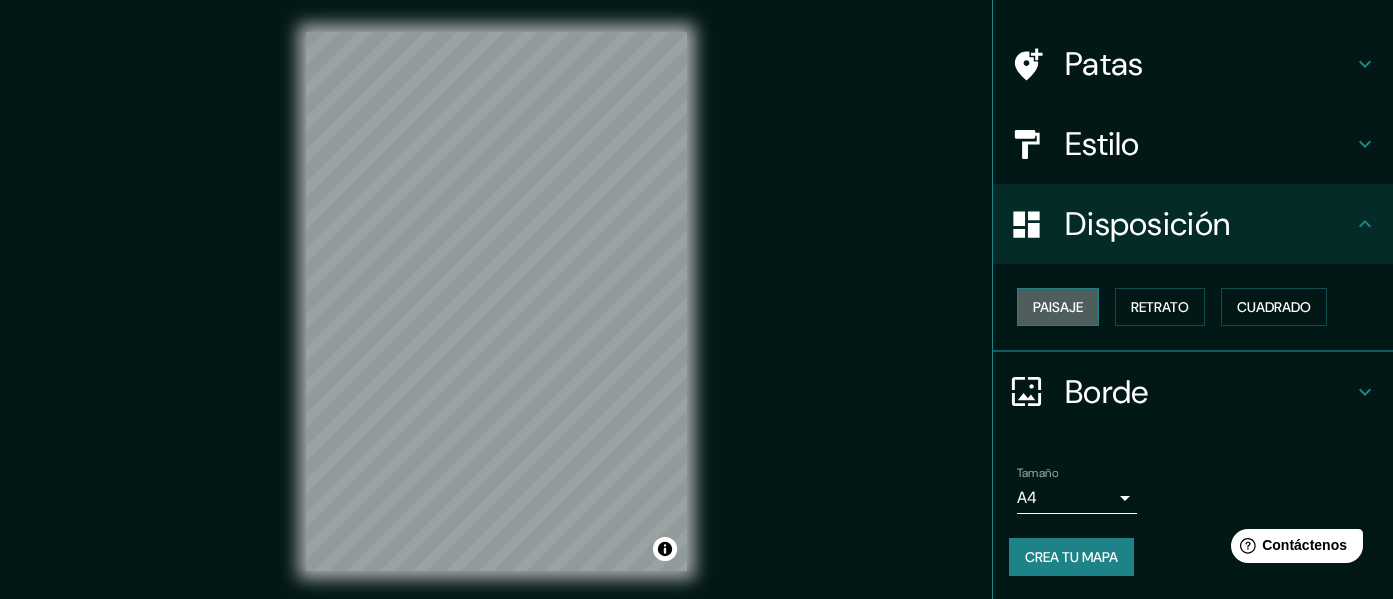 click on "Paisaje" at bounding box center (1058, 307) 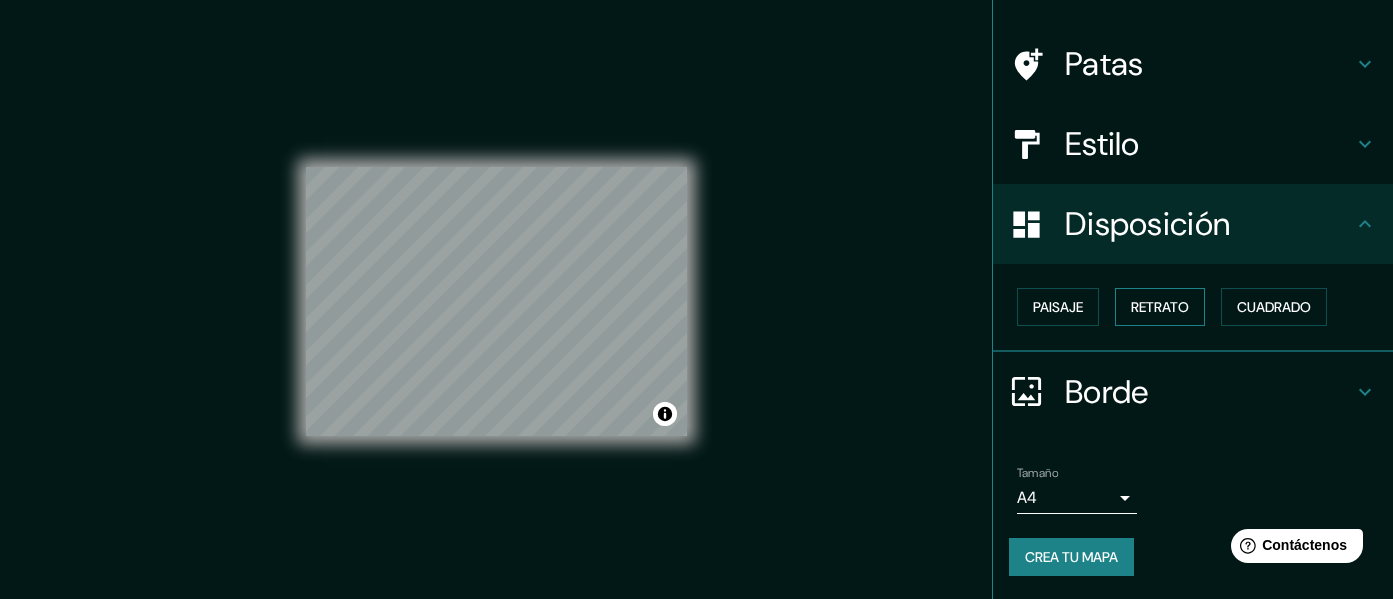 click on "Retrato" at bounding box center [1160, 307] 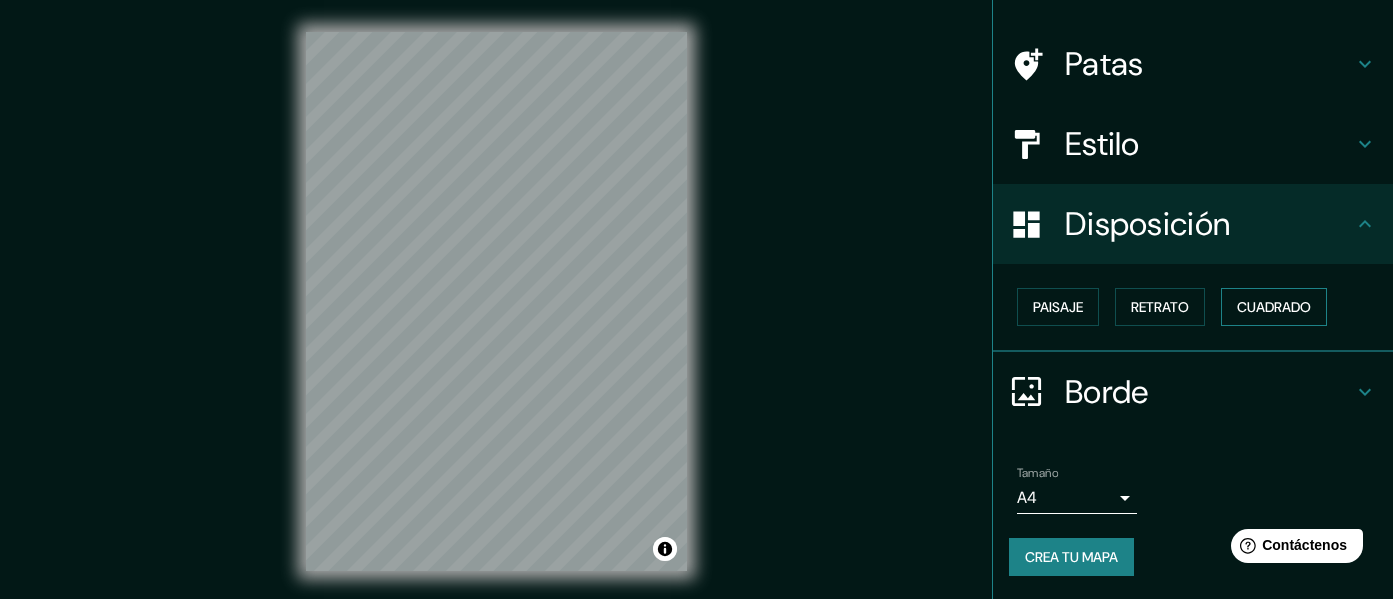 click on "Cuadrado" at bounding box center (1274, 307) 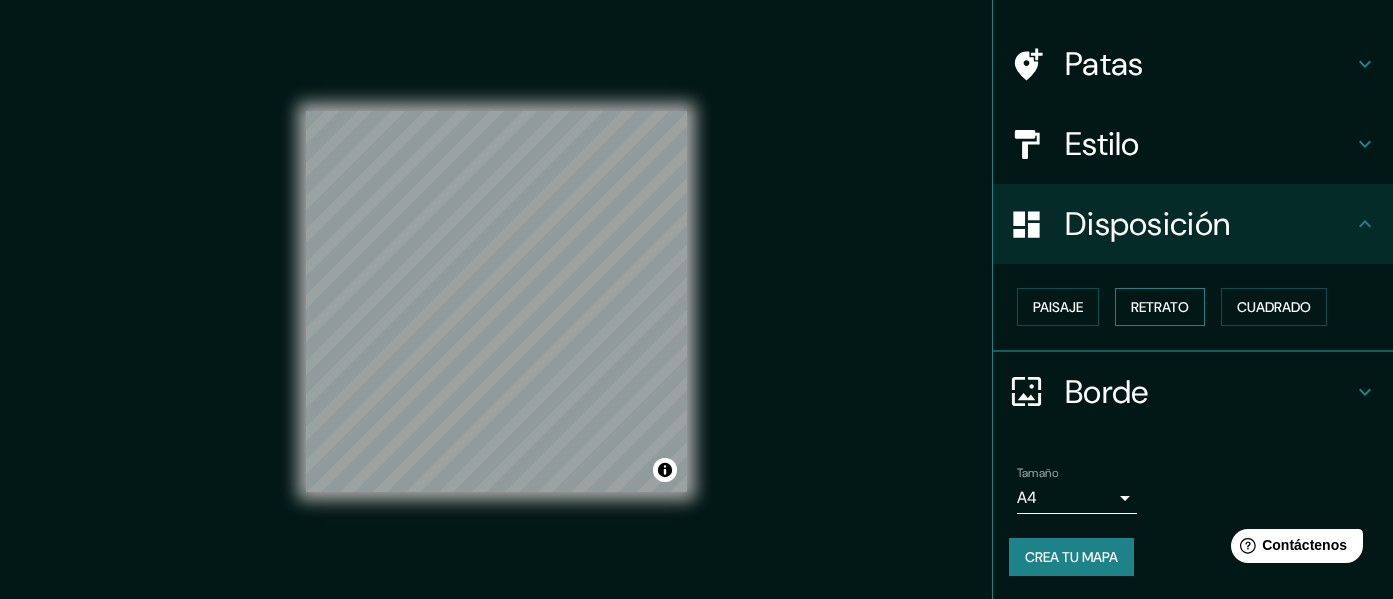 click on "Retrato" at bounding box center [1160, 307] 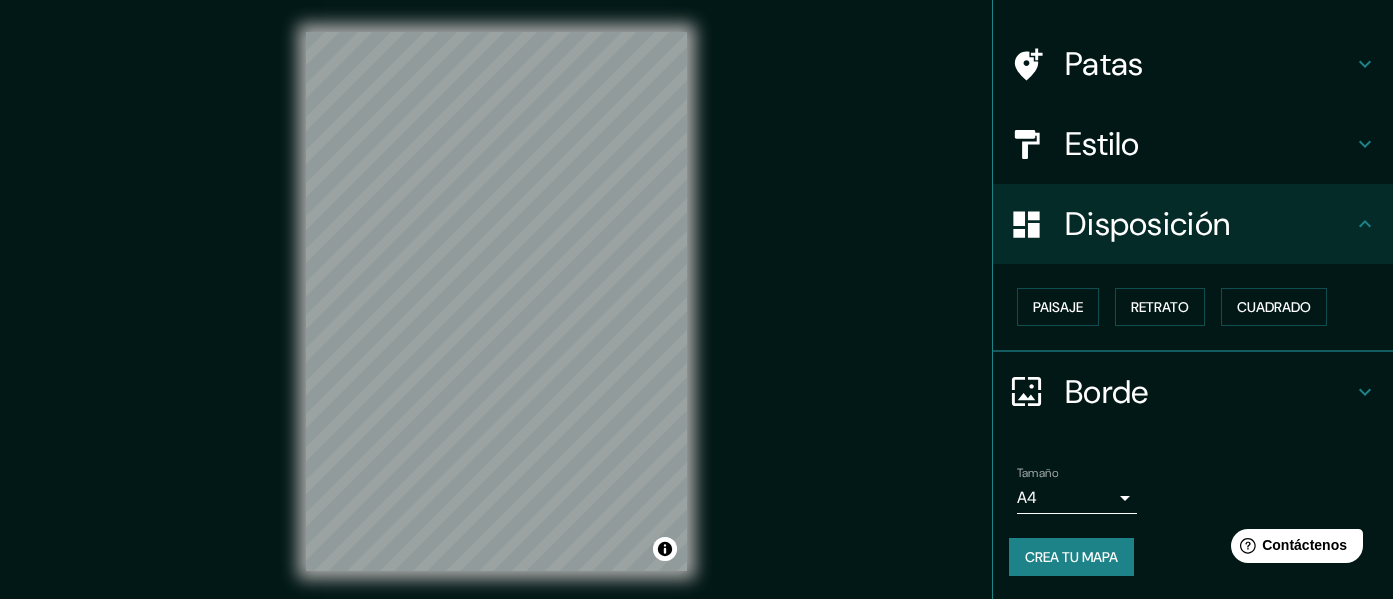 click on "Borde" at bounding box center (1107, 392) 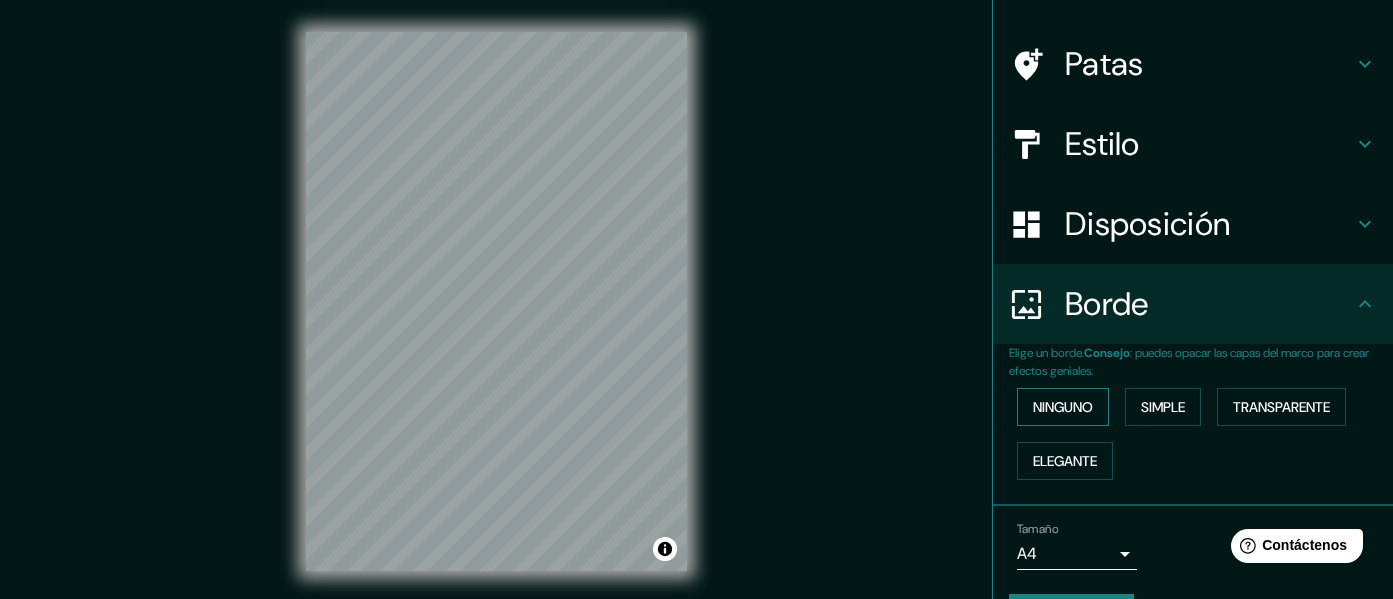 click on "Ninguno" at bounding box center [1063, 407] 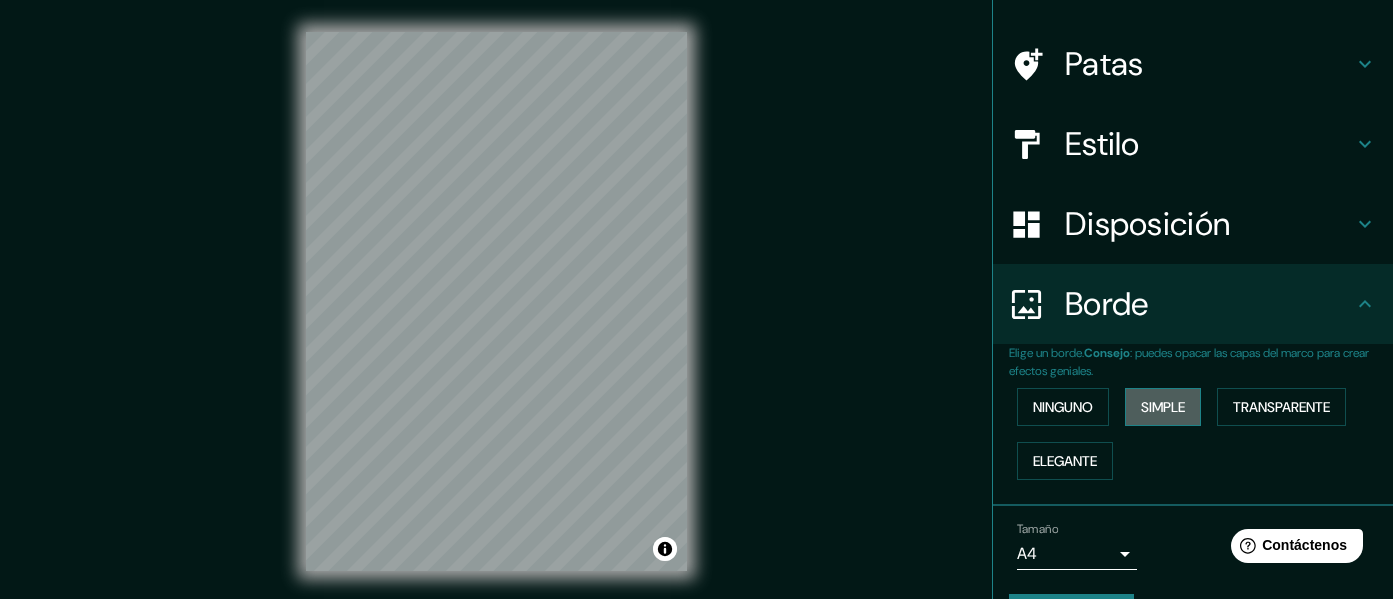 click on "Simple" at bounding box center [1163, 407] 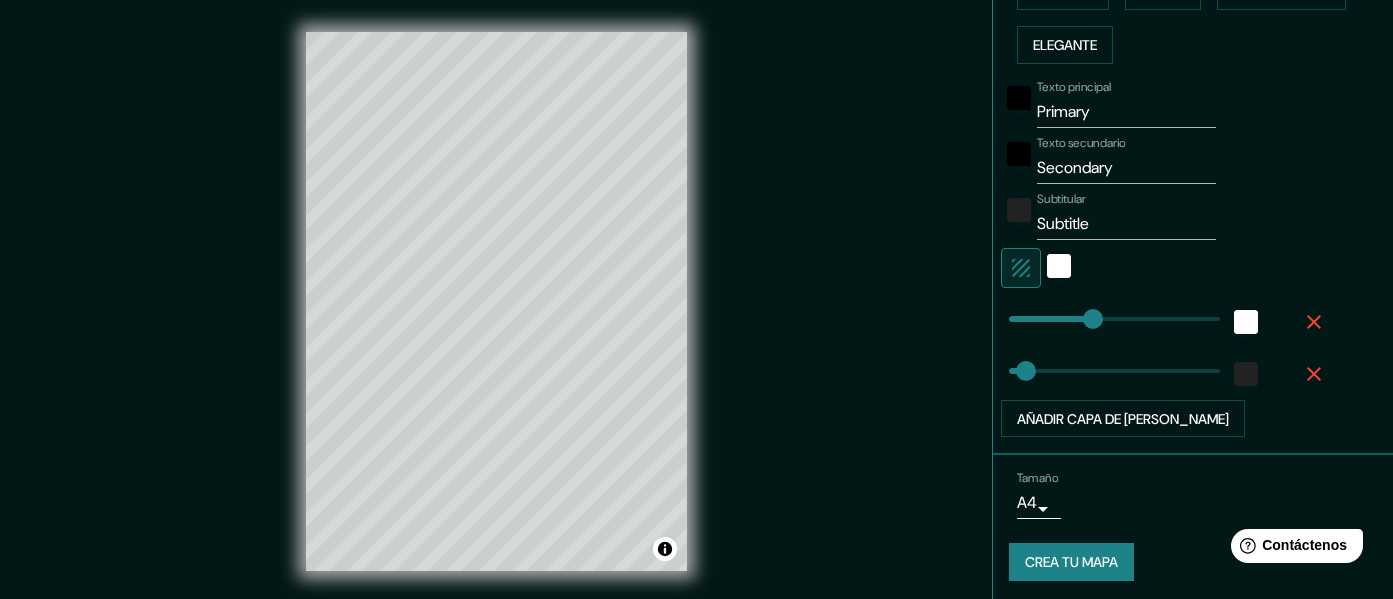 scroll, scrollTop: 544, scrollLeft: 0, axis: vertical 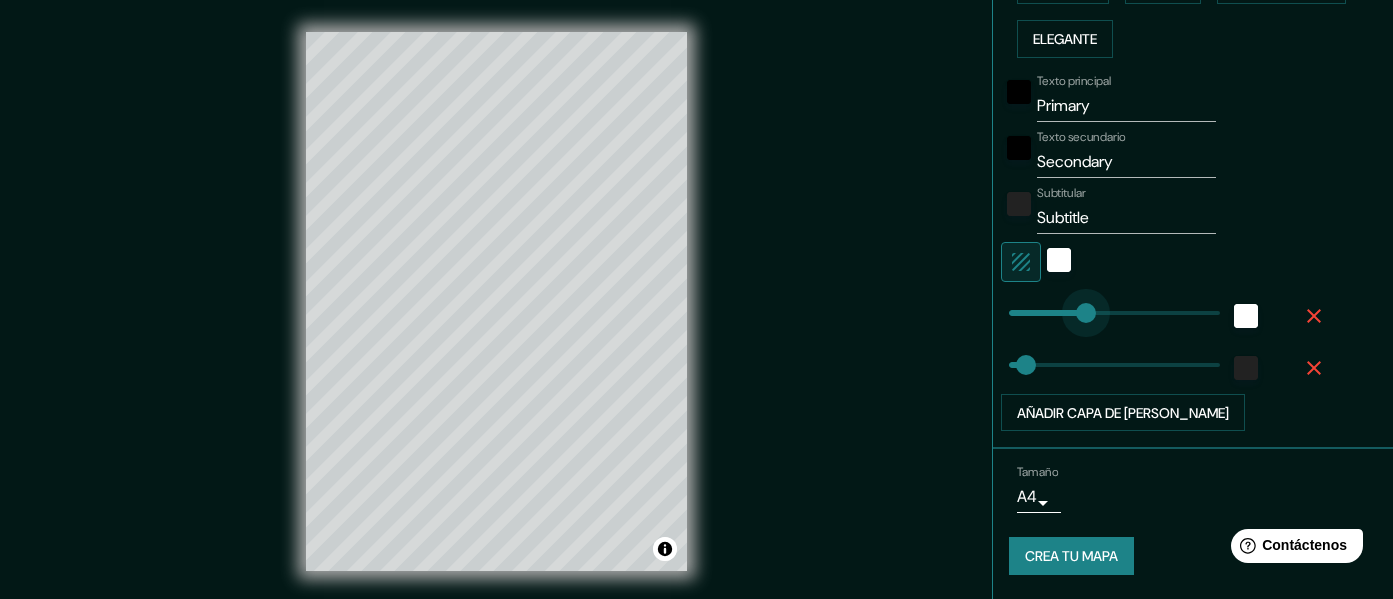 type on "0" 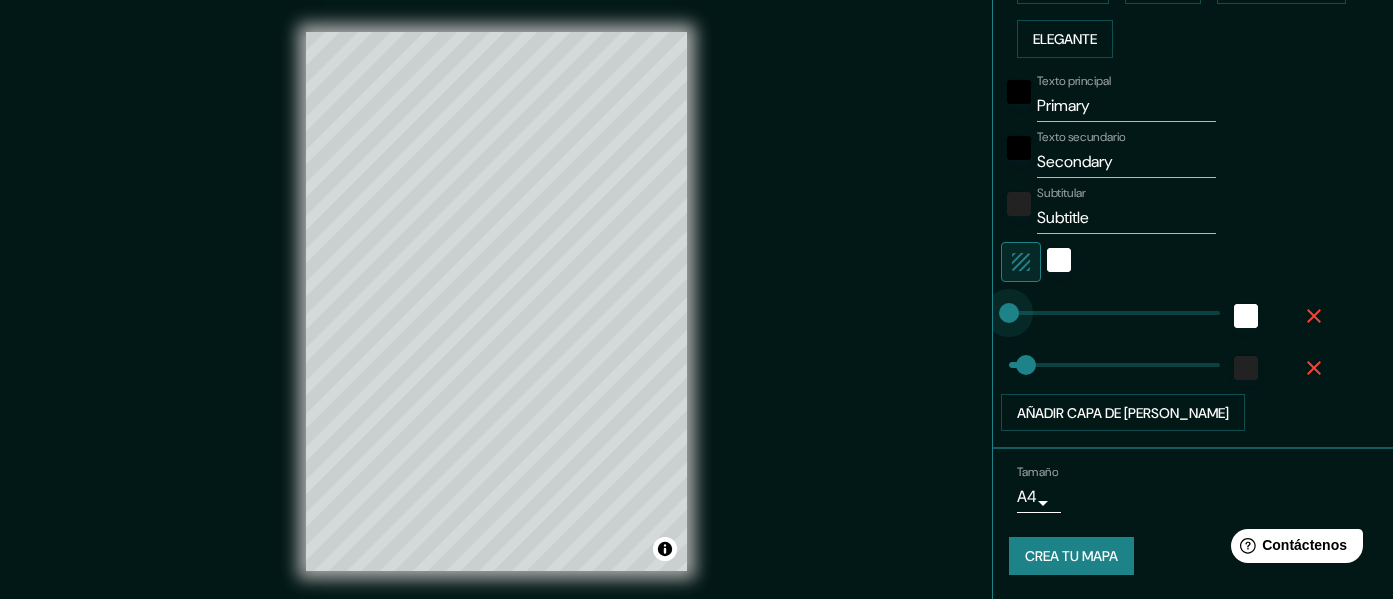 drag, startPoint x: 1071, startPoint y: 313, endPoint x: 904, endPoint y: 342, distance: 169.49927 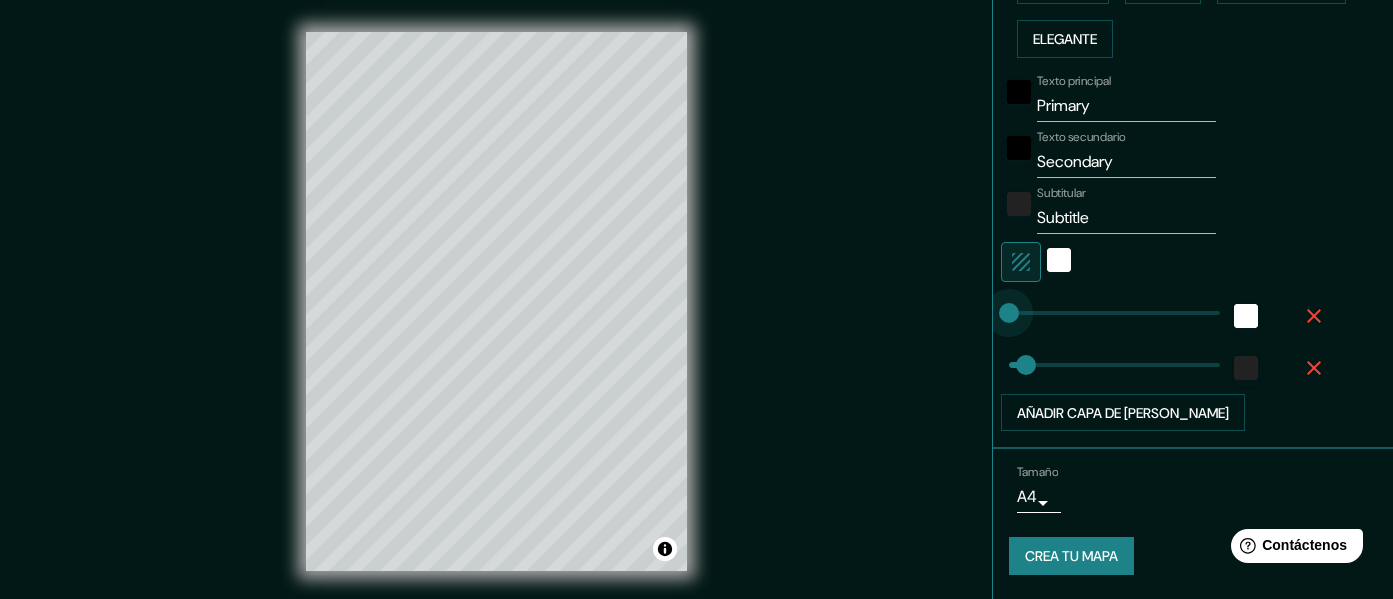 click at bounding box center (1009, 313) 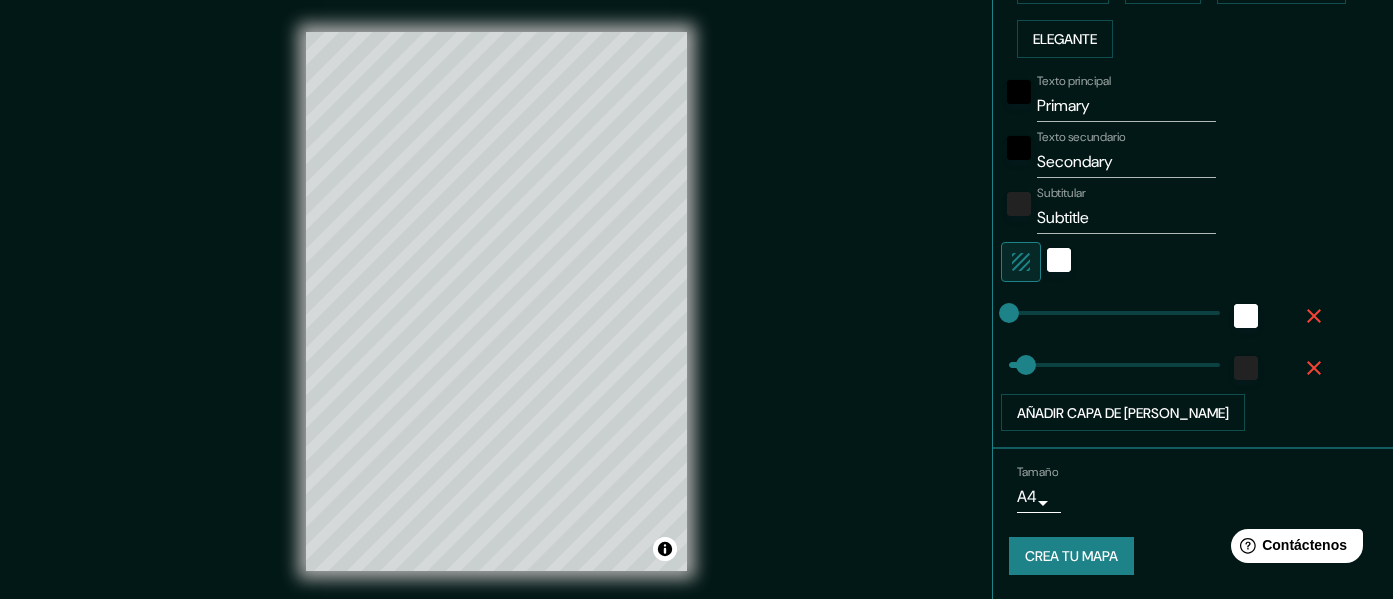 type on "2" 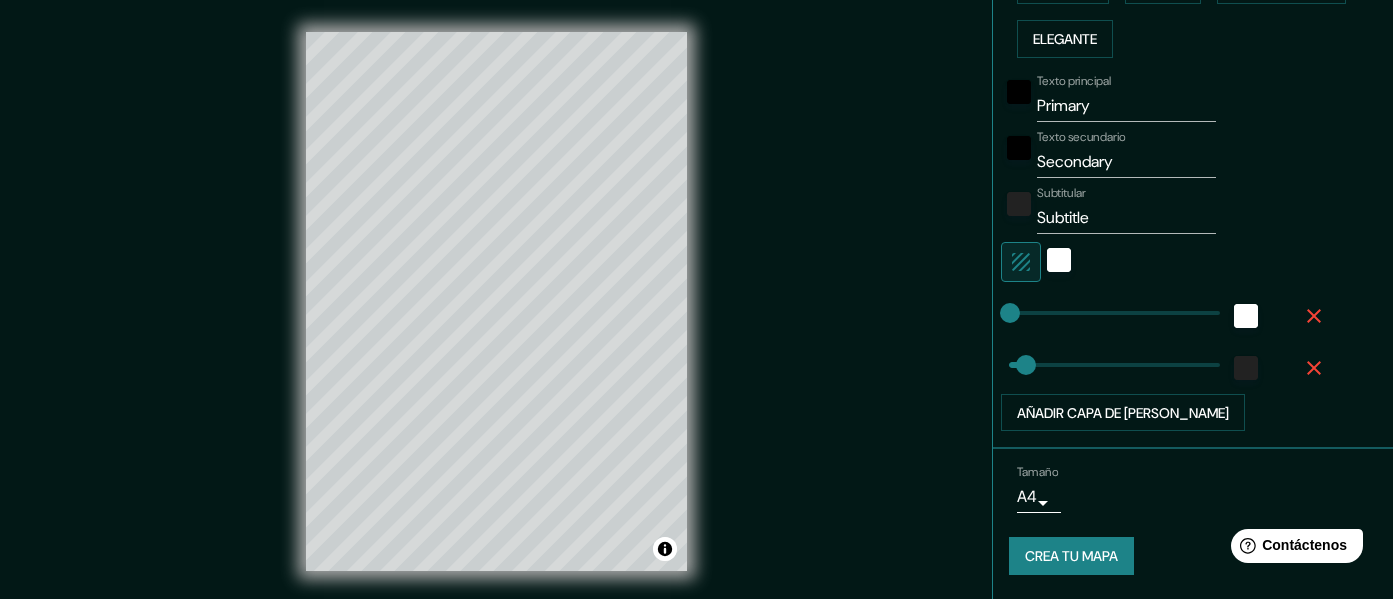 type on "7" 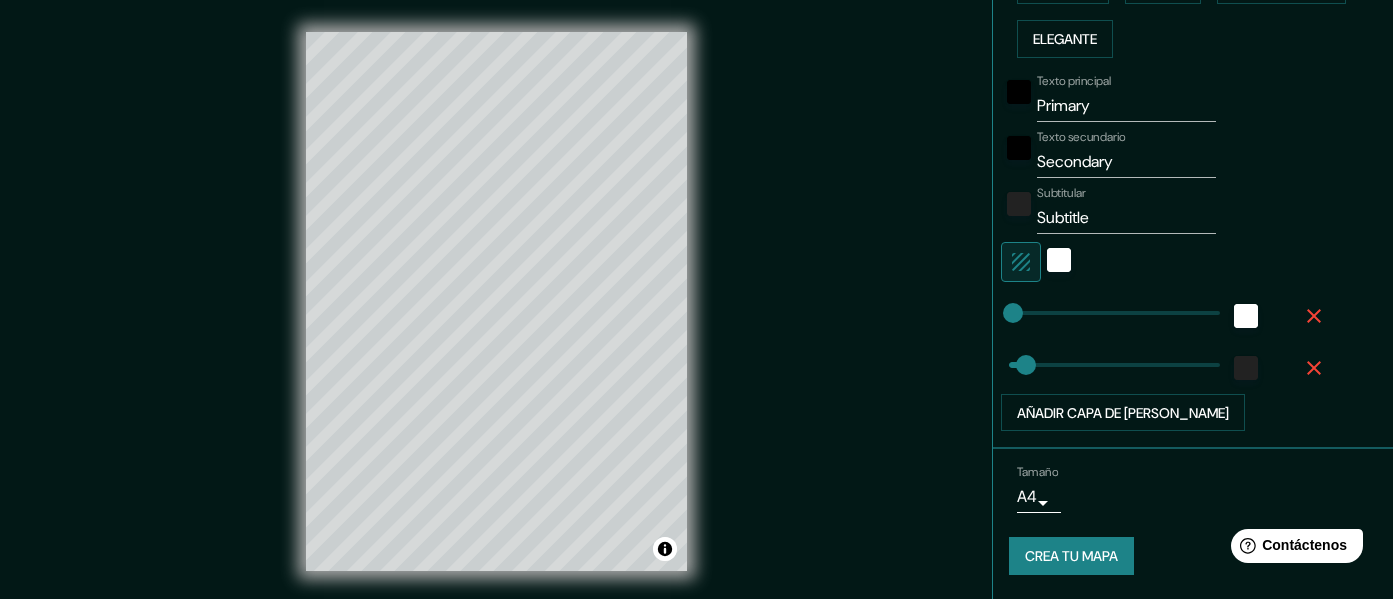 click at bounding box center (1013, 313) 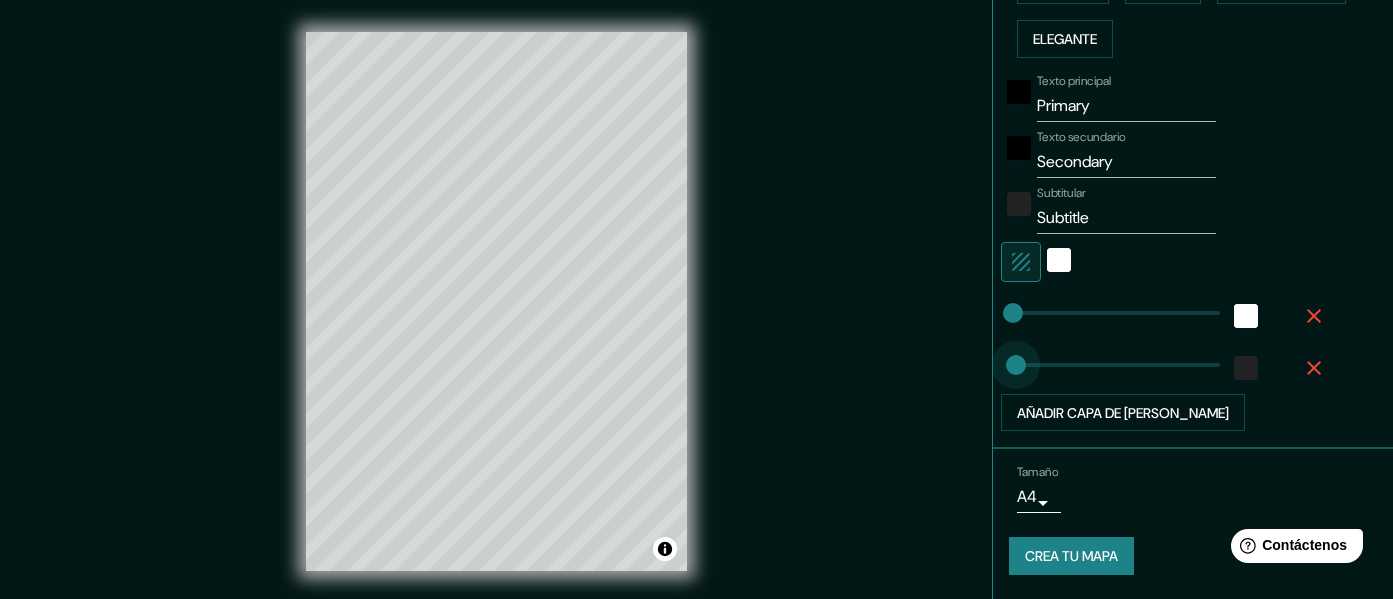 type on "0" 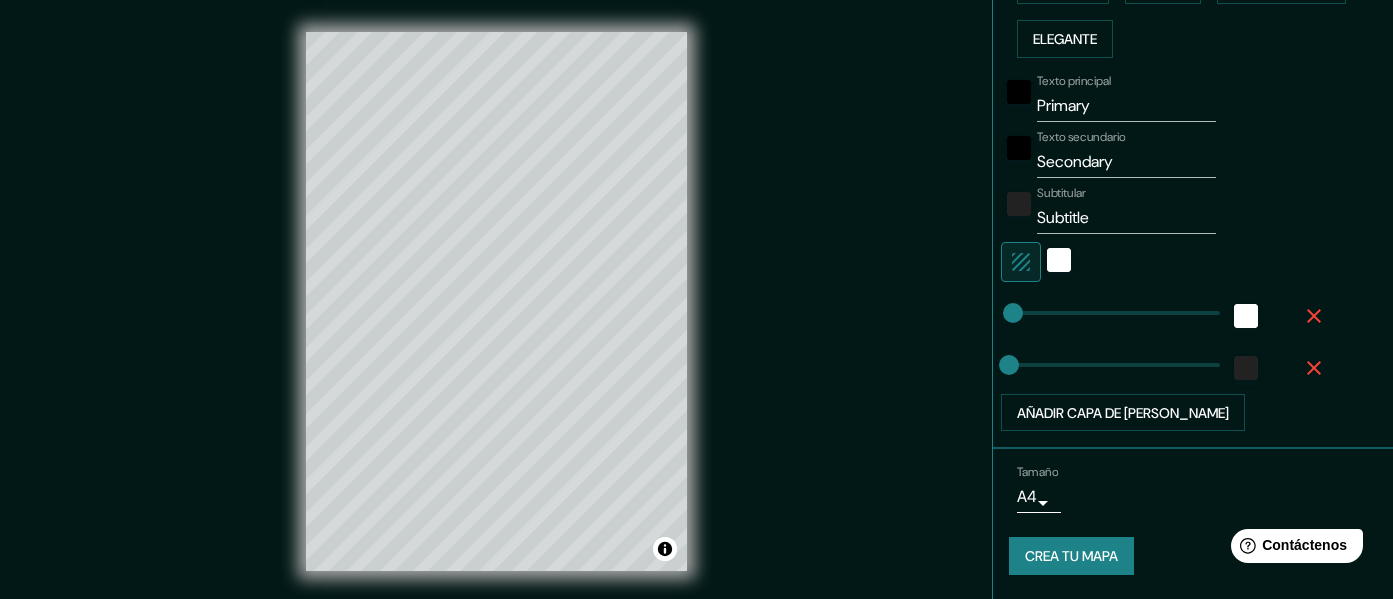 type on "13" 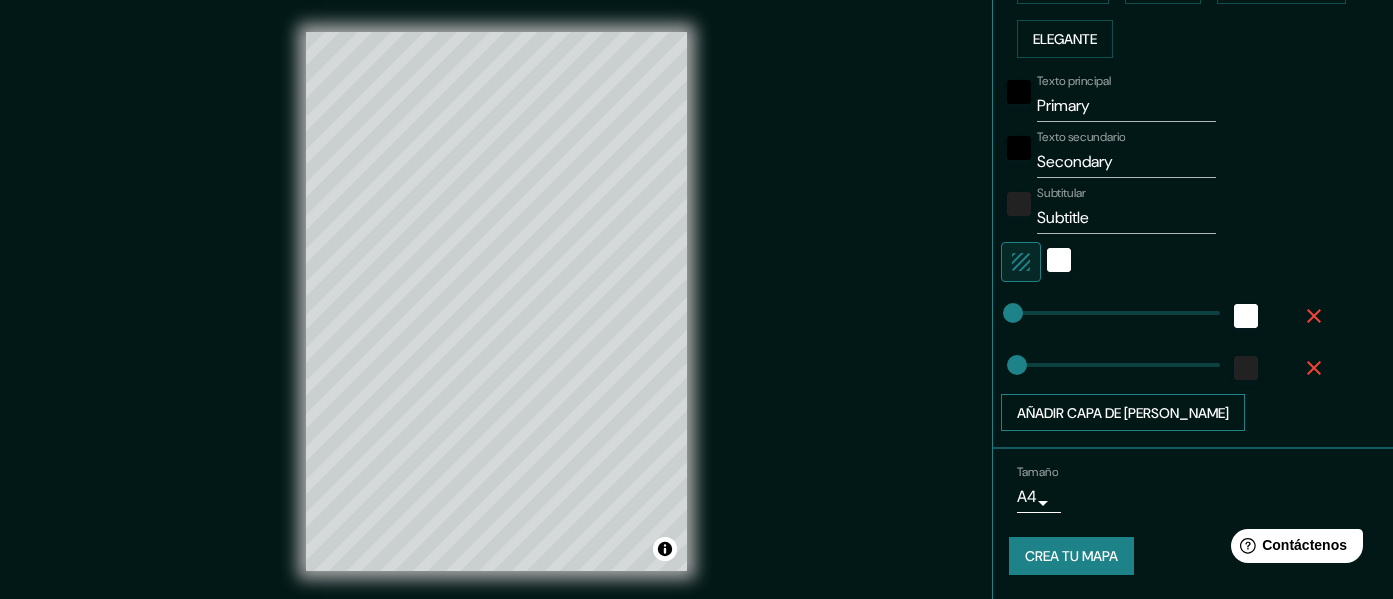 click on "Añadir capa de marco" at bounding box center (1123, 413) 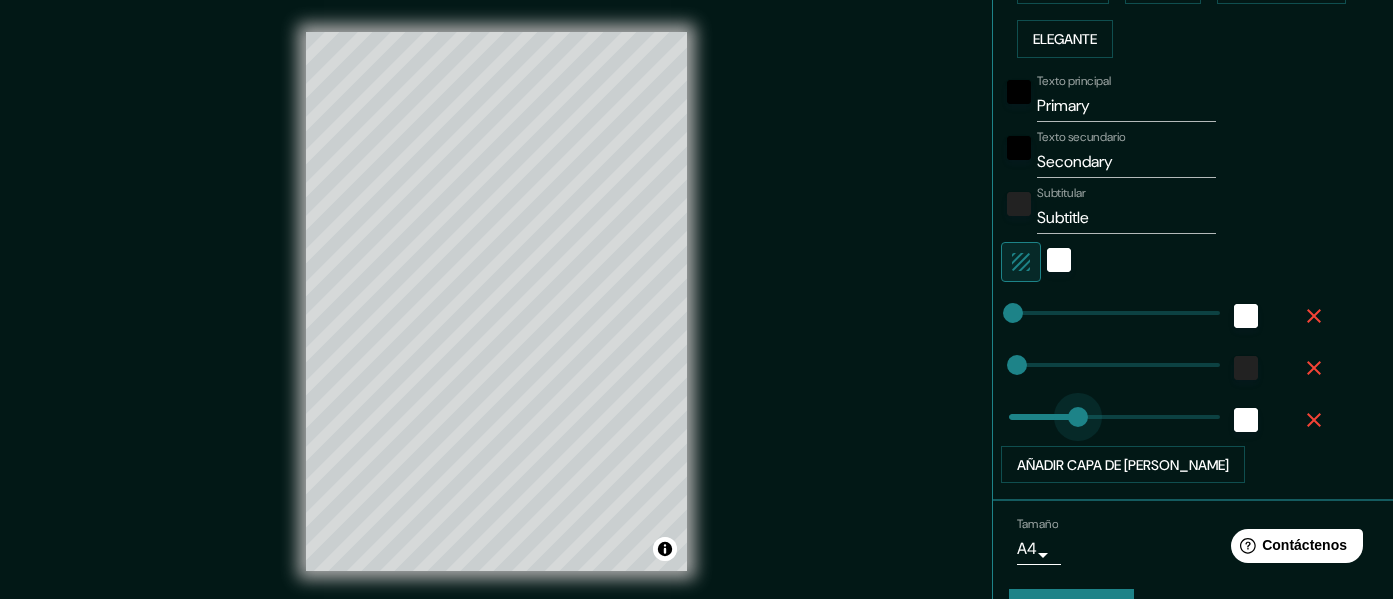 type on "105" 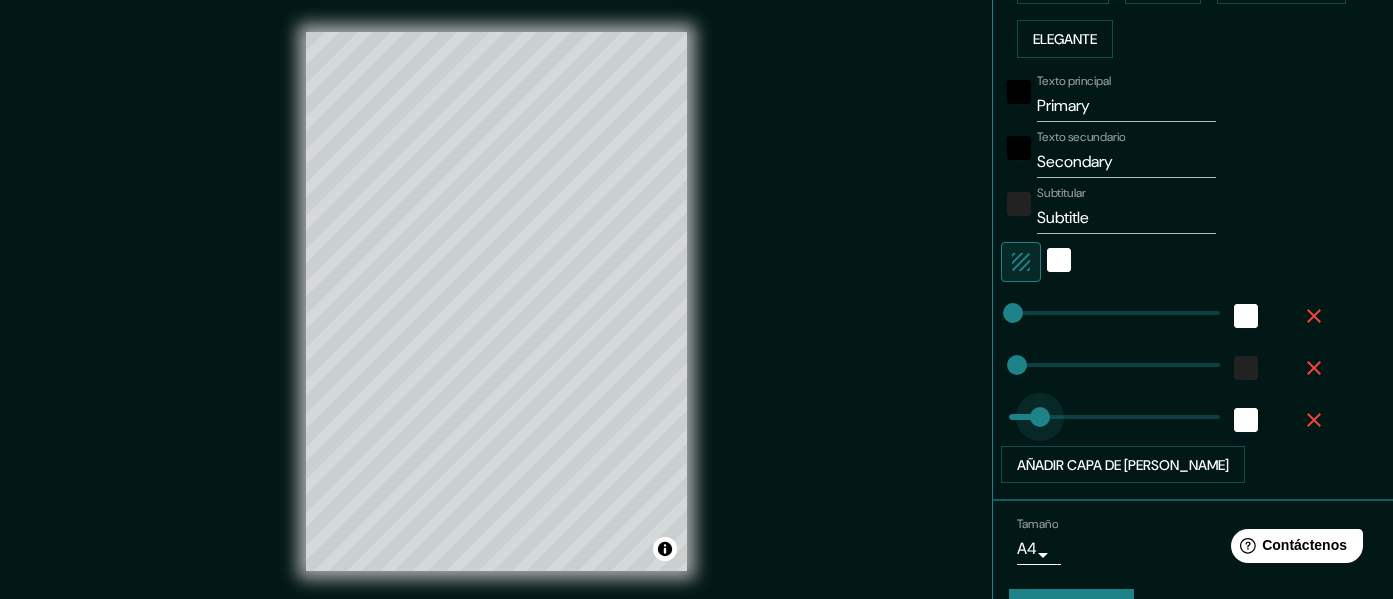 type on "0" 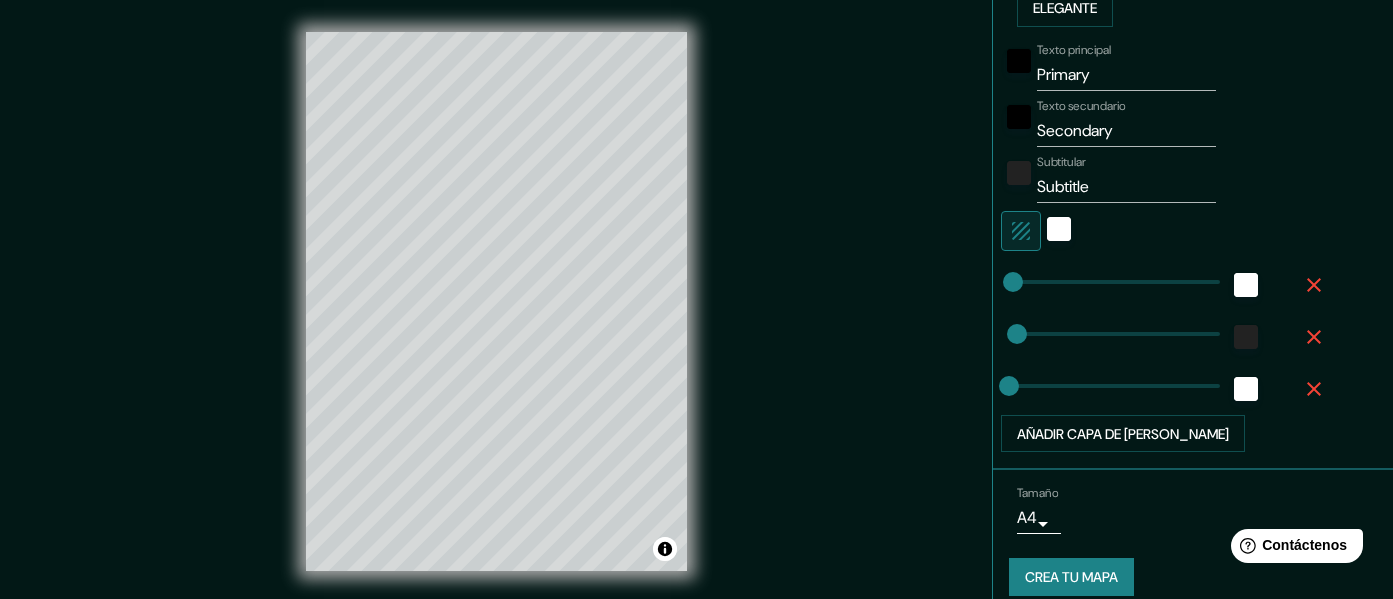 scroll, scrollTop: 596, scrollLeft: 0, axis: vertical 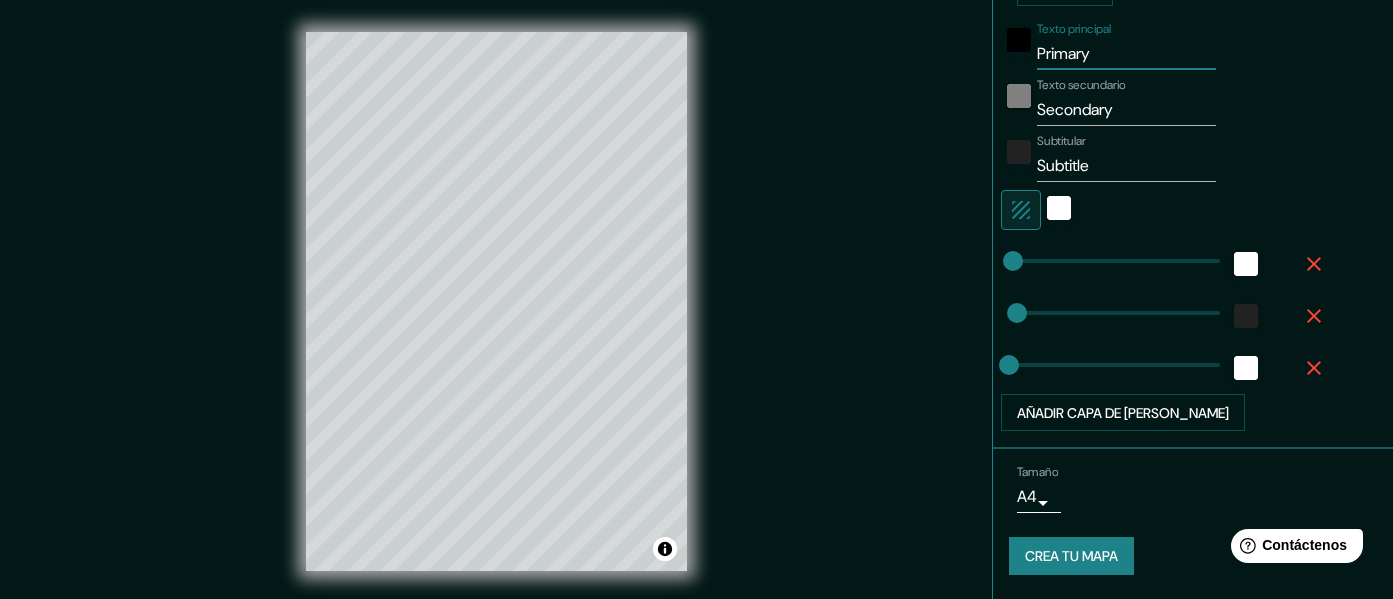 drag, startPoint x: 1110, startPoint y: 47, endPoint x: 1008, endPoint y: 83, distance: 108.16654 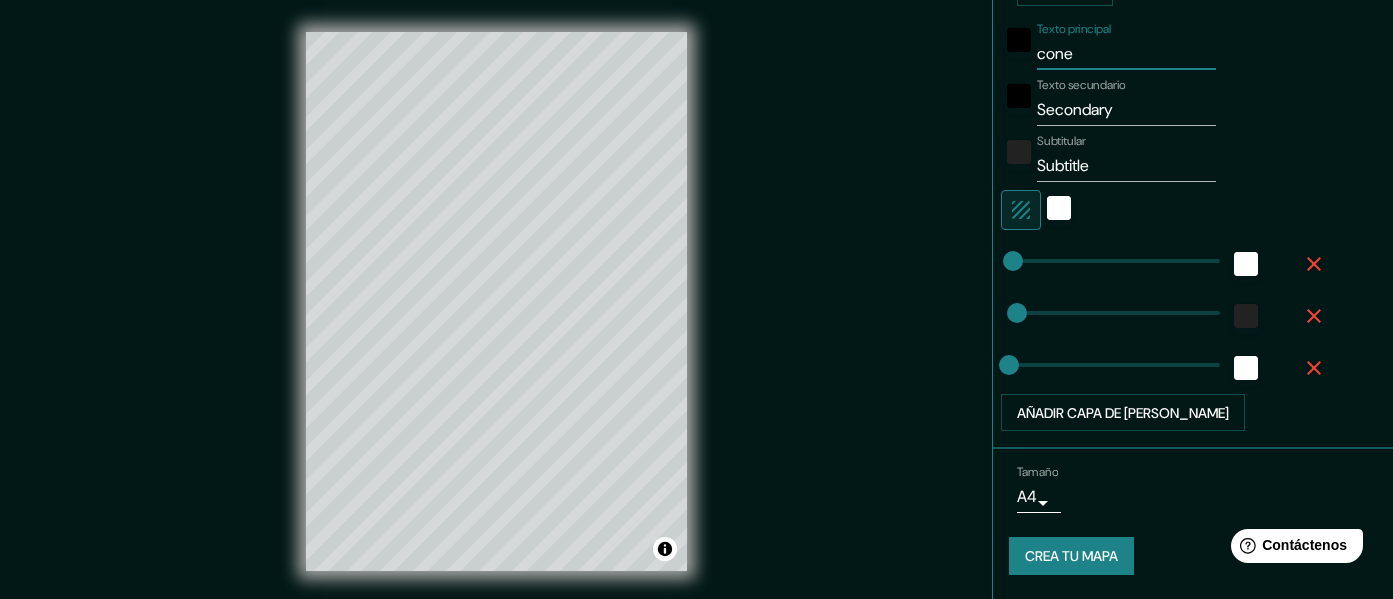 type on "cone" 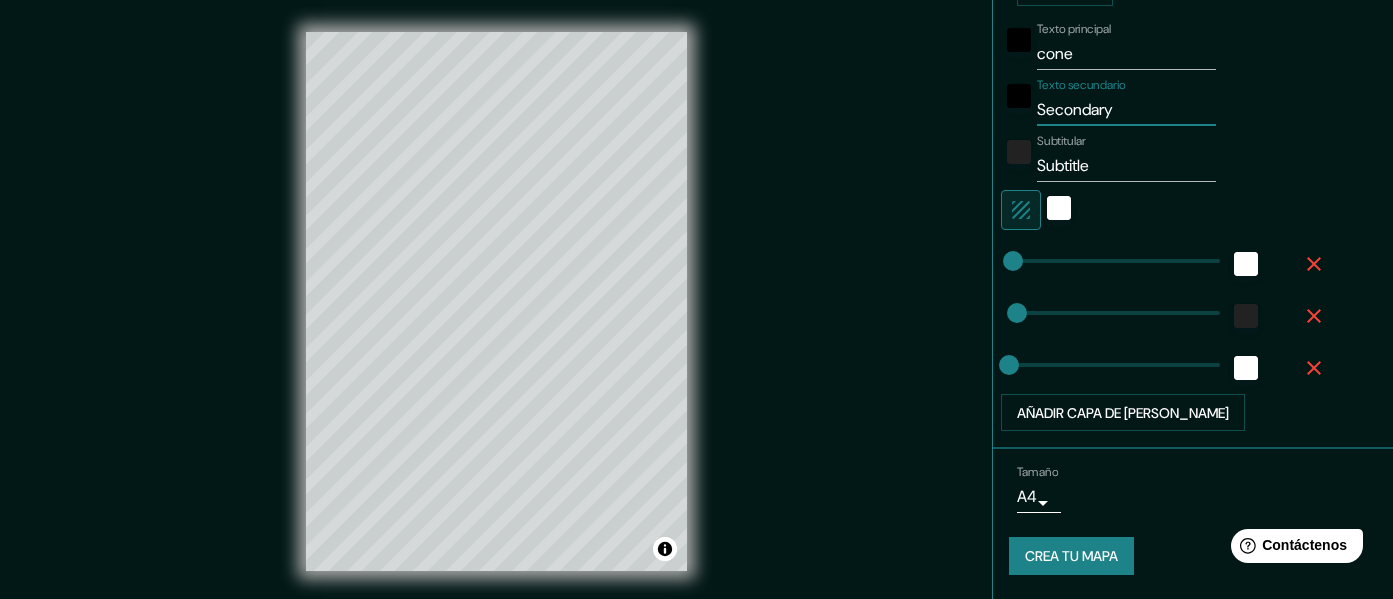 click on "Secondary" at bounding box center [1126, 110] 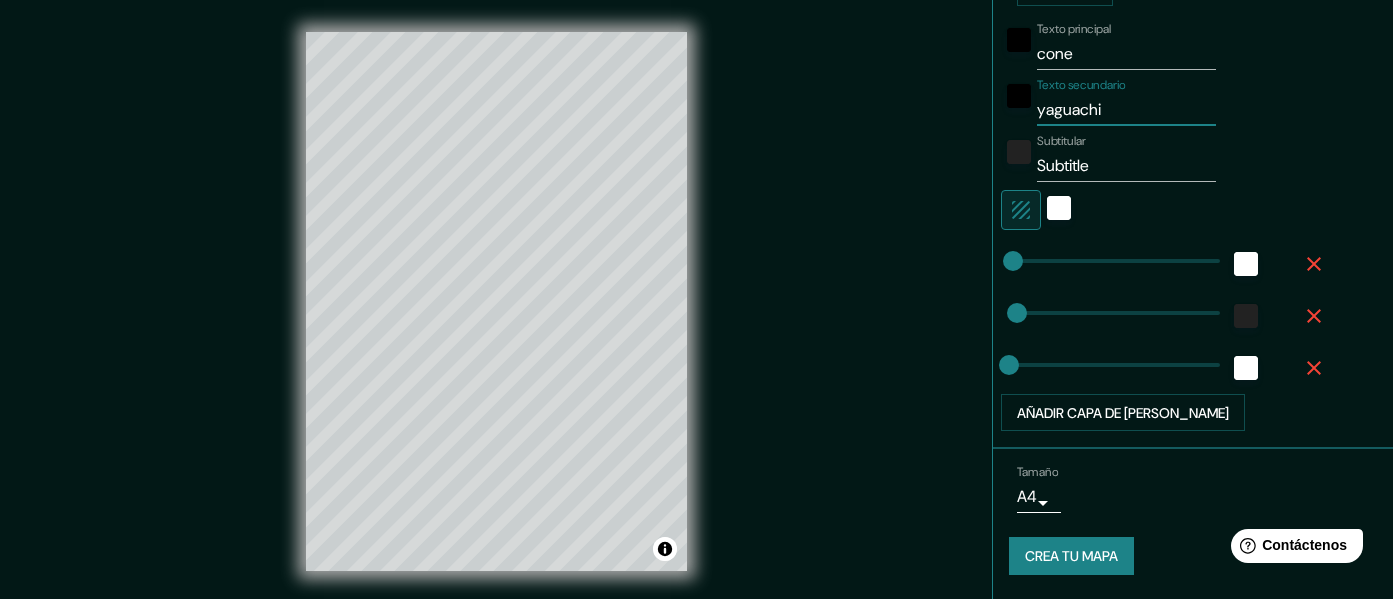 type on "yaguachi" 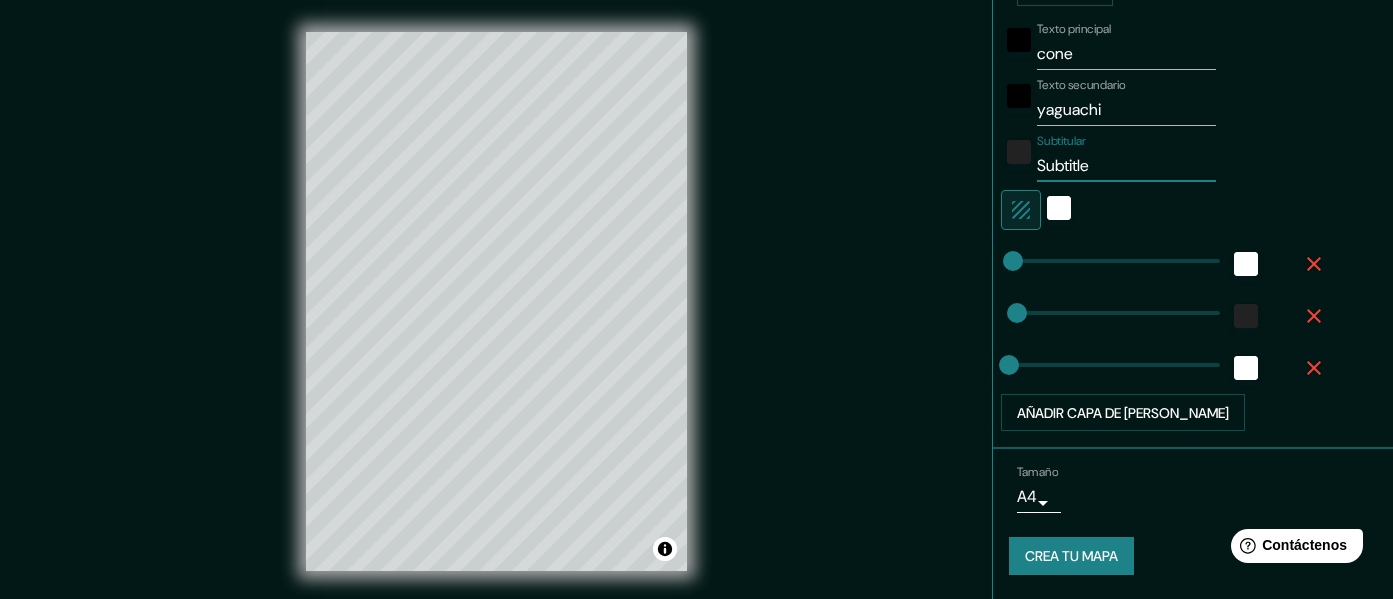 click on "Subtitle" at bounding box center [1126, 166] 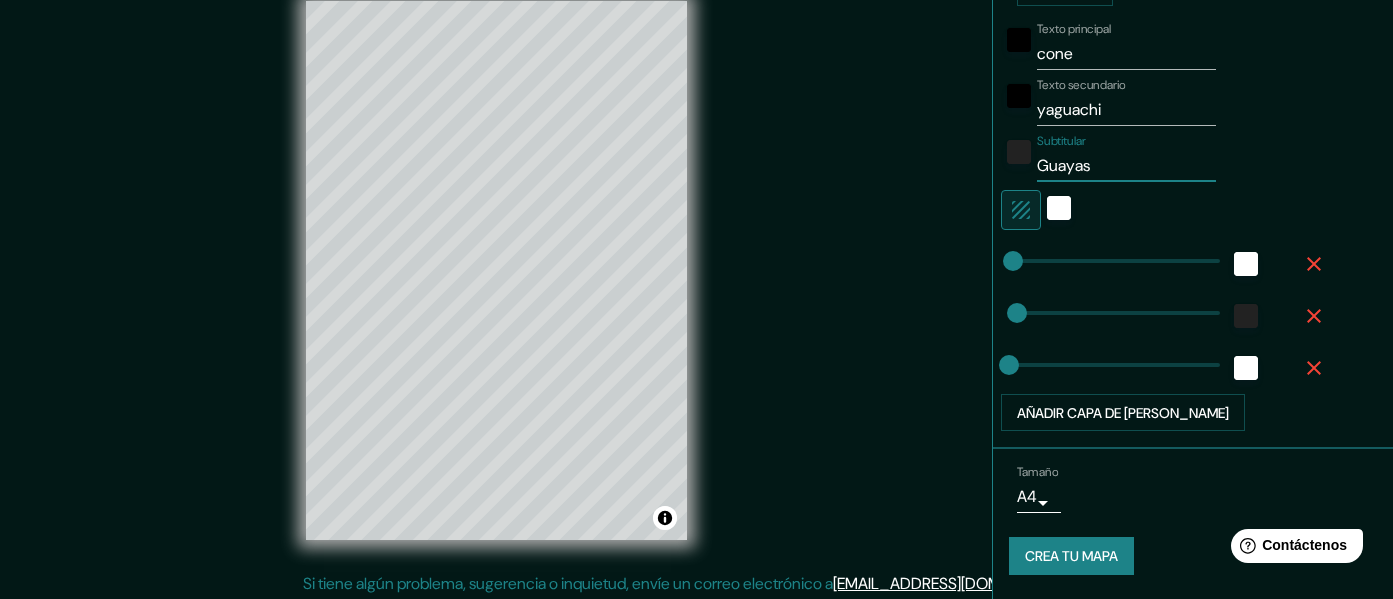 scroll, scrollTop: 36, scrollLeft: 0, axis: vertical 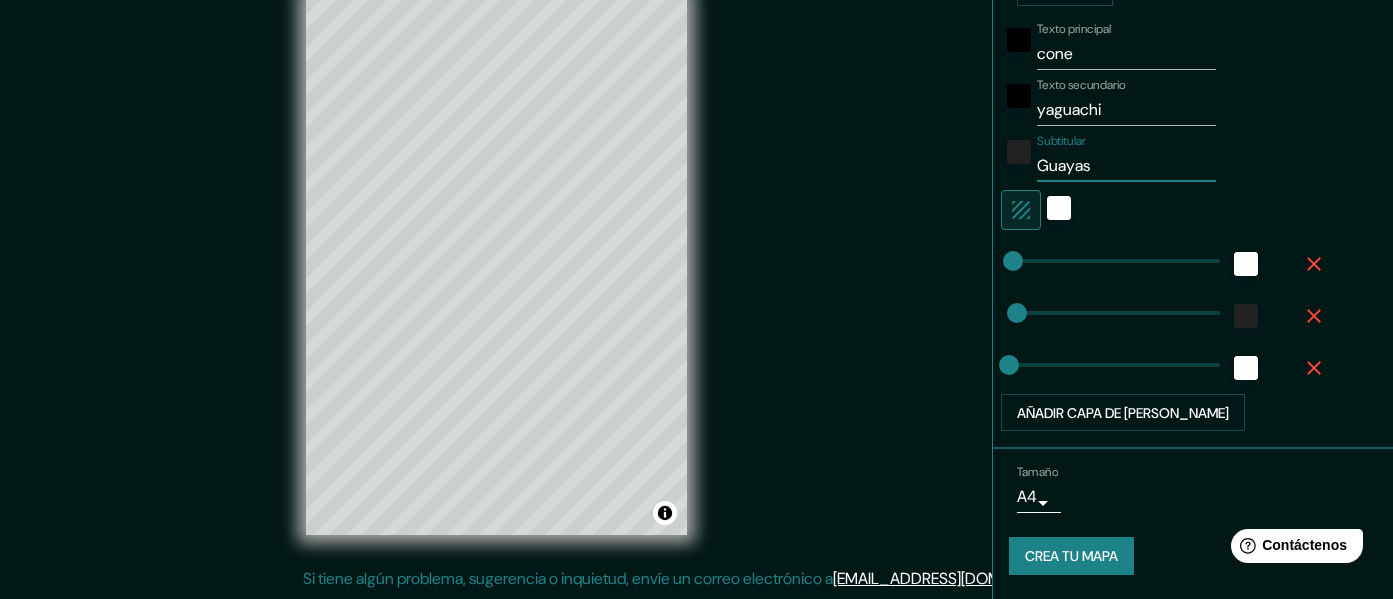 type on "Guayas" 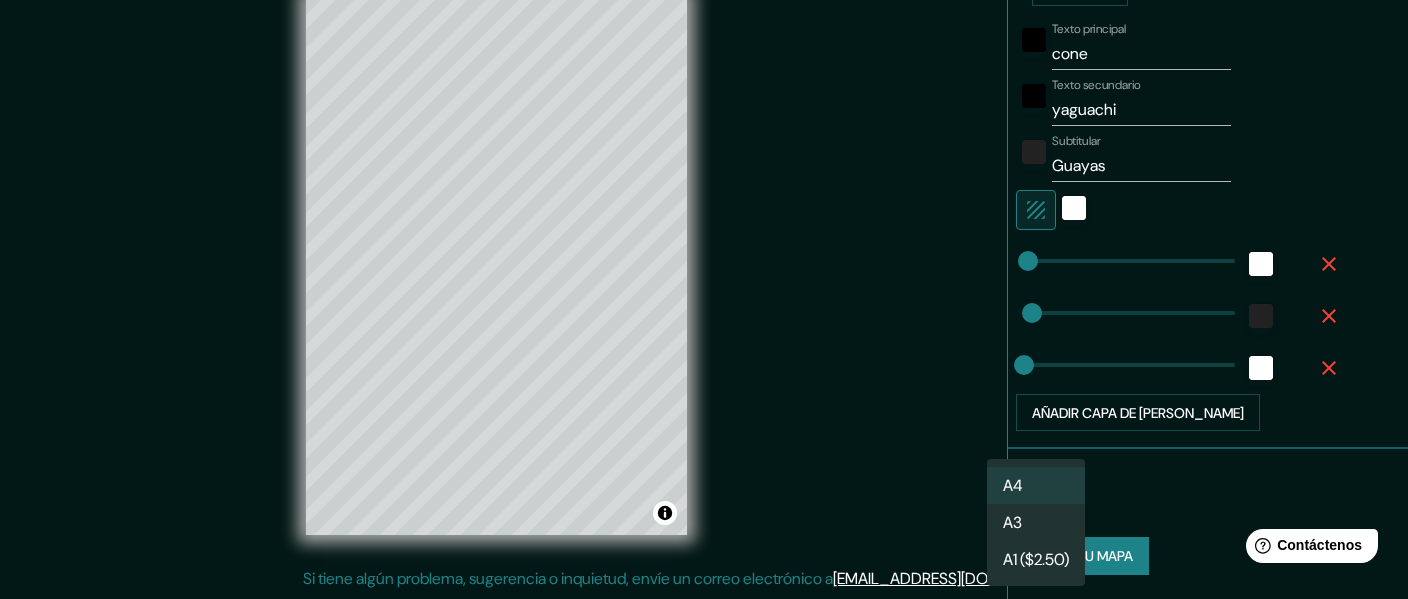 click on "A4" at bounding box center [1036, 485] 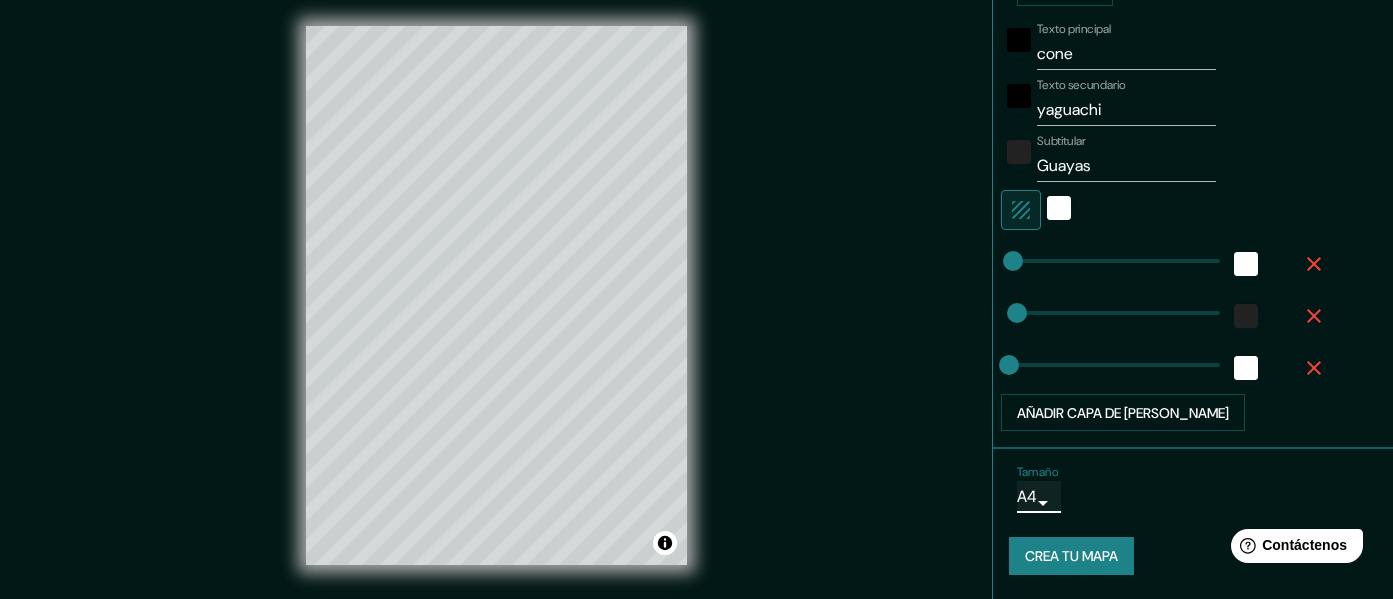 scroll, scrollTop: 5, scrollLeft: 0, axis: vertical 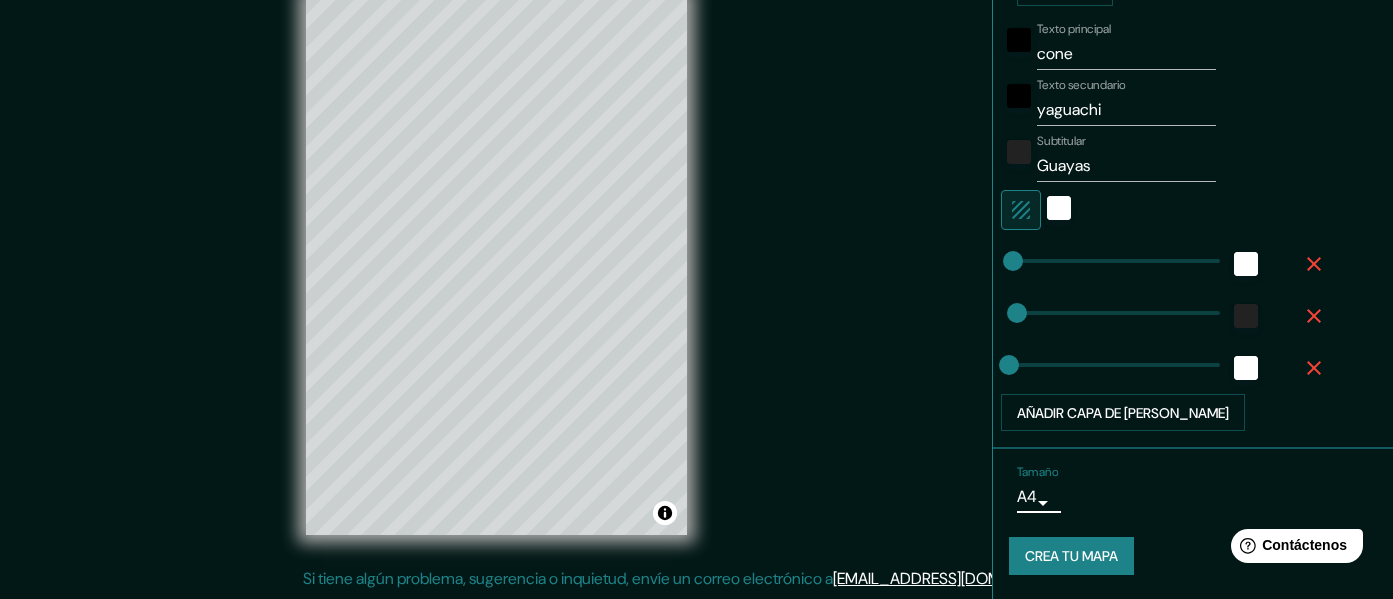 click on "Crea tu mapa" at bounding box center (1071, 557) 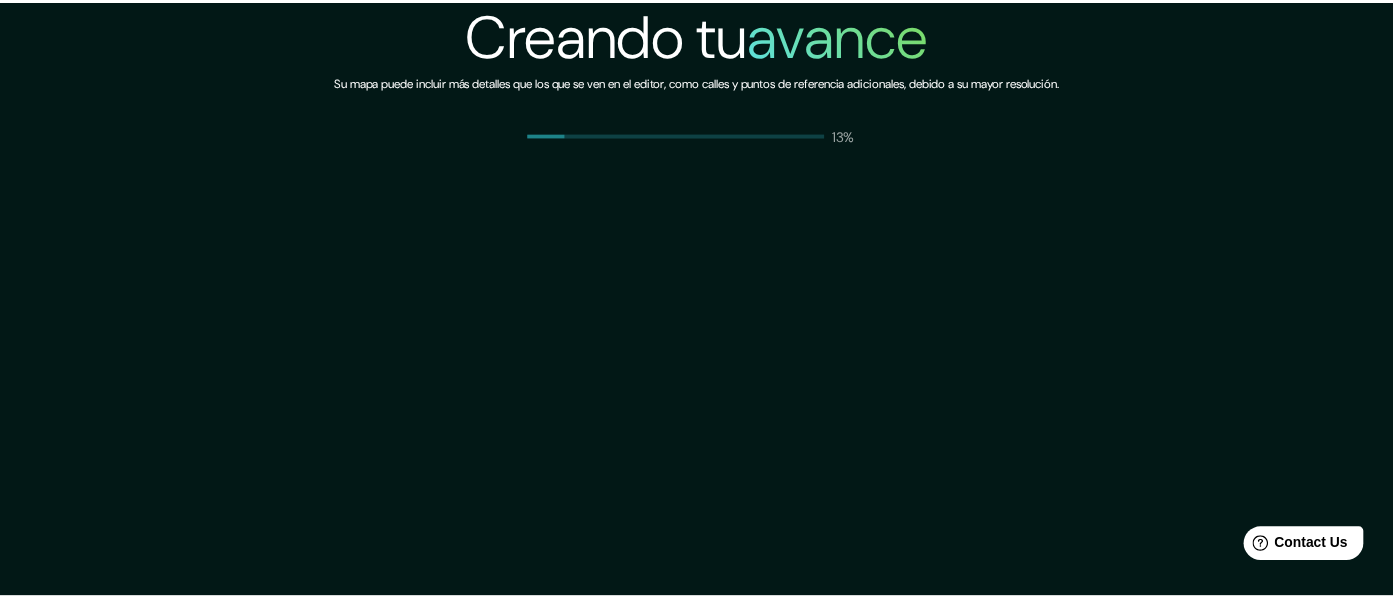 scroll, scrollTop: 0, scrollLeft: 0, axis: both 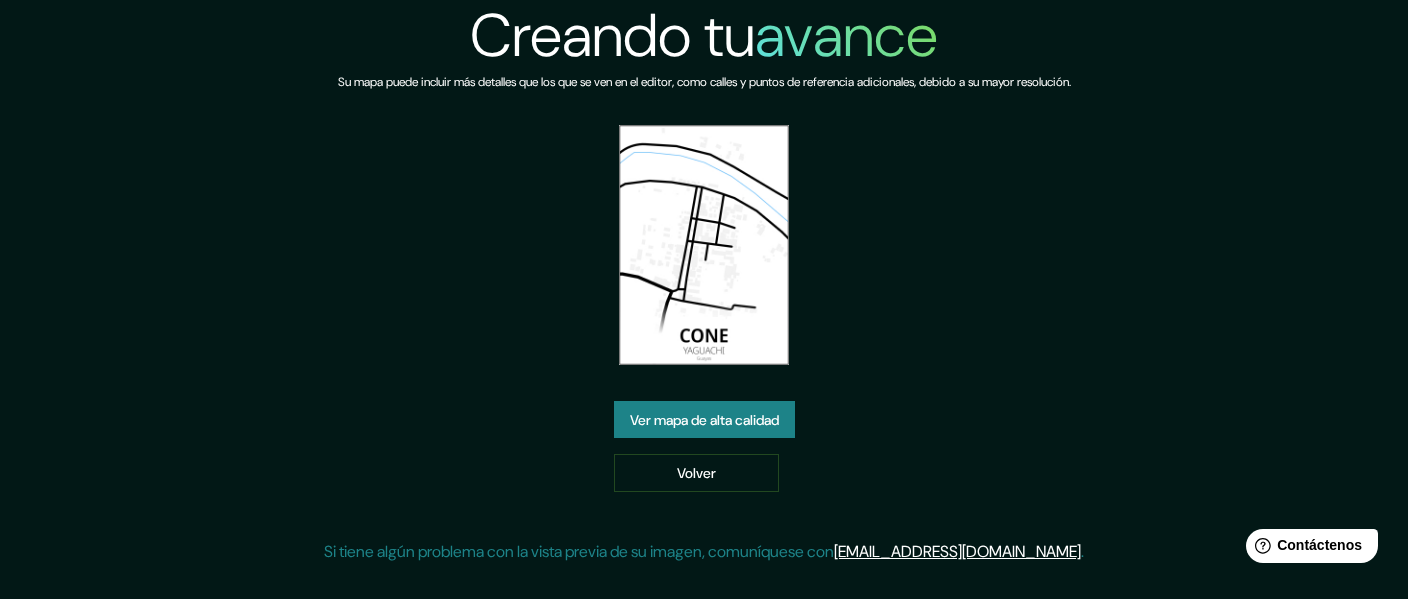click on "Ver mapa de alta calidad" at bounding box center (704, 420) 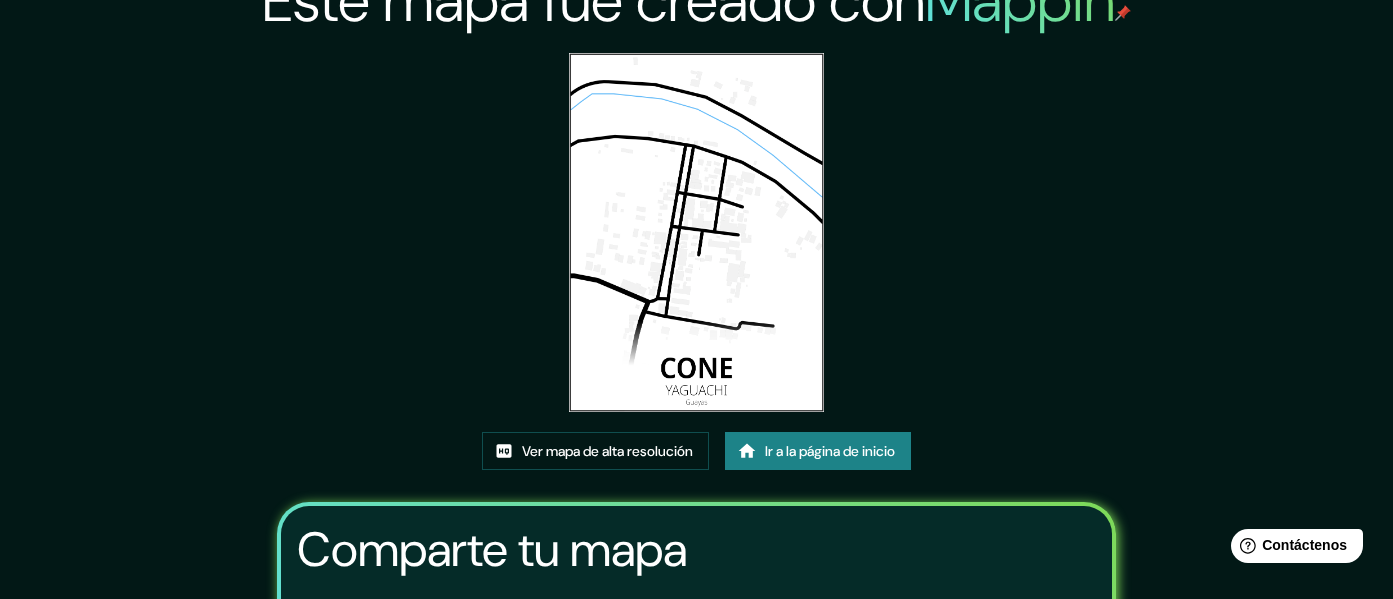 scroll, scrollTop: 15, scrollLeft: 0, axis: vertical 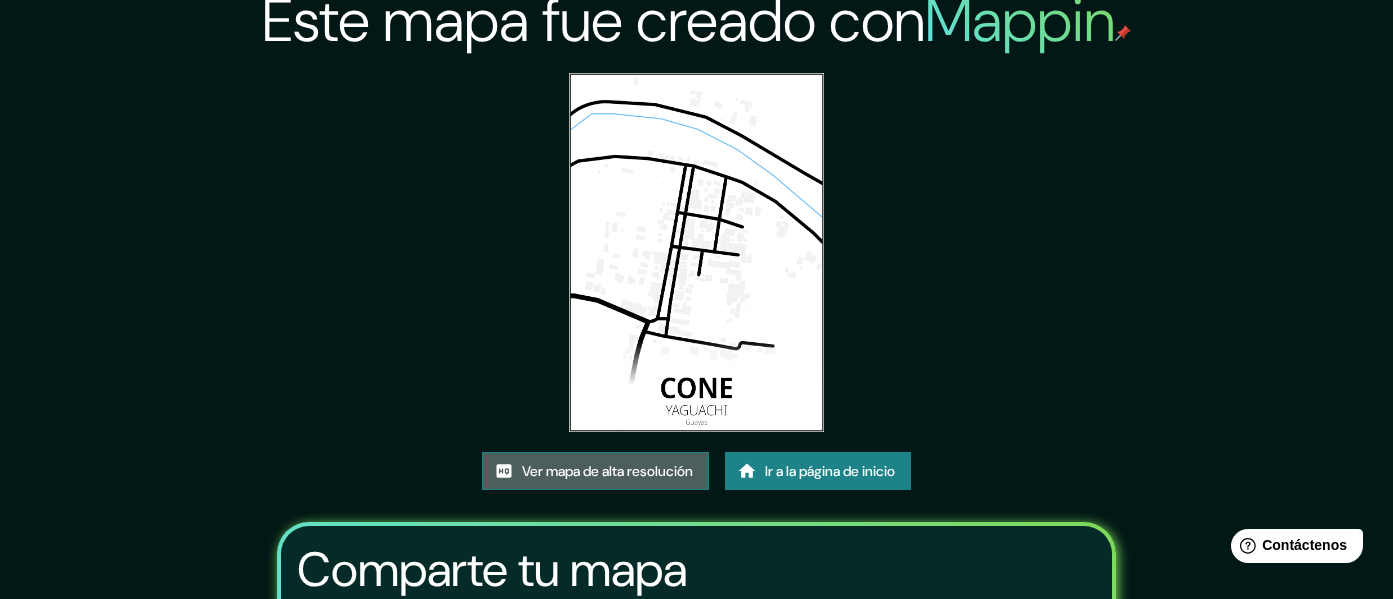 click on "Ver mapa de alta resolución" at bounding box center (607, 472) 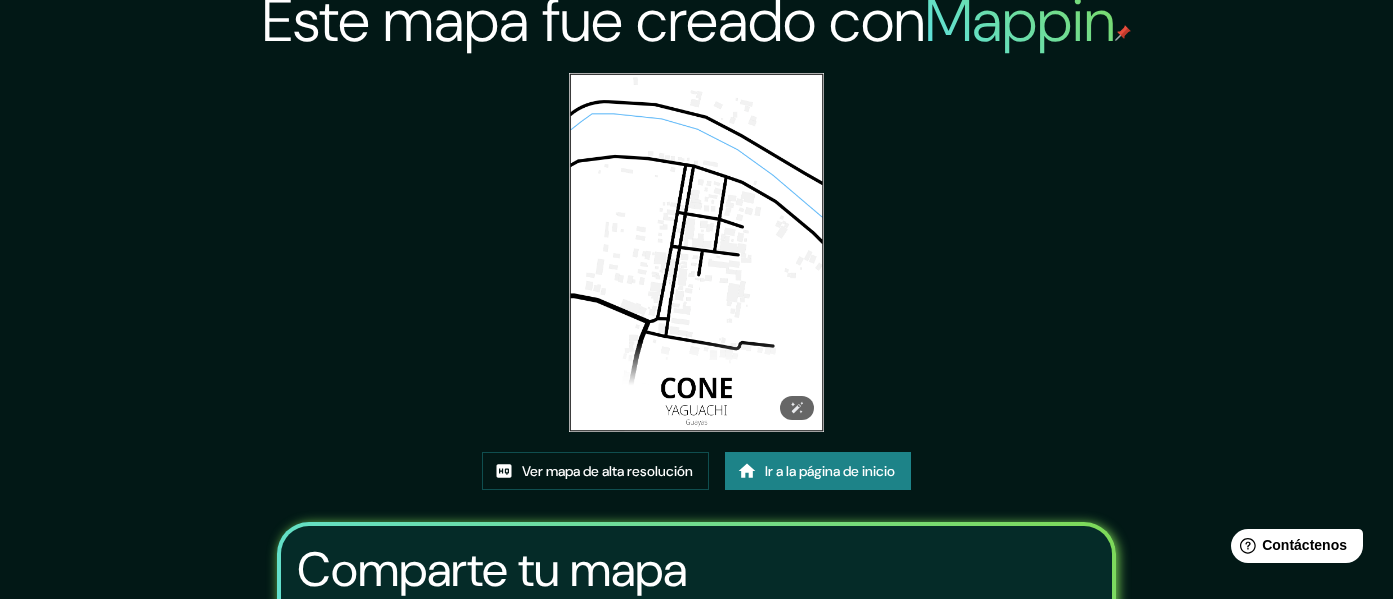 click at bounding box center (696, 252) 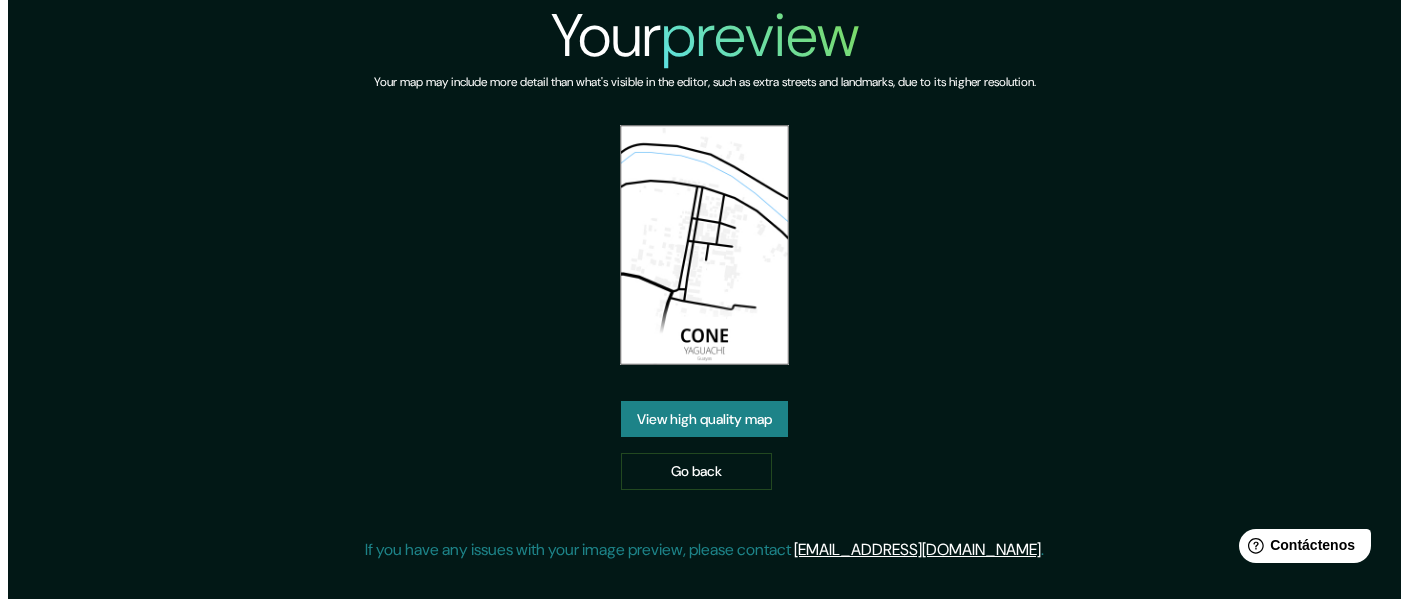scroll, scrollTop: 0, scrollLeft: 0, axis: both 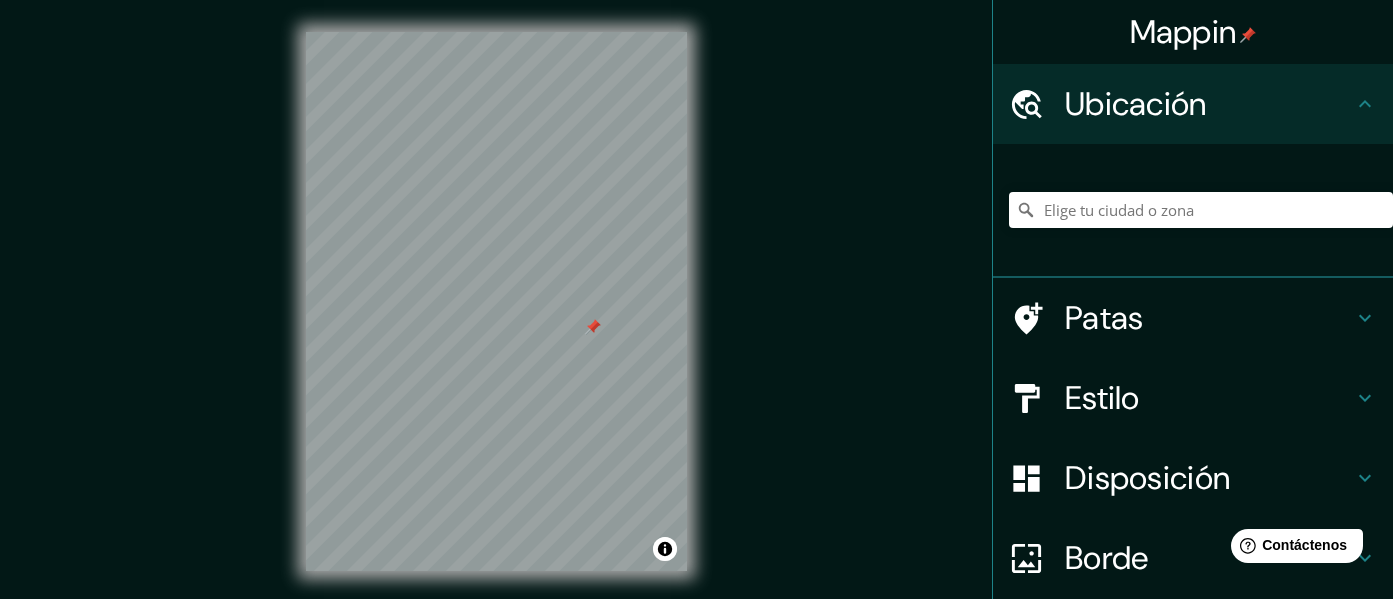 click on "Mappin Ubicación Patas Estilo Disposición Borde Elige un borde.  Consejo  : puedes opacar las capas del marco para crear efectos geniales. Ninguno Simple Transparente Elegante Tamaño A4 cone Nivel de zoom demasiado alto: amplíe más Crea tu mapa © Mapbox    © OpenStreetMap    Mejorar este mapa Si tiene algún problema, sugerencia o inquietud, envíe un correo electrónico a  help@mappin.pro  .   . ." at bounding box center [696, 317] 